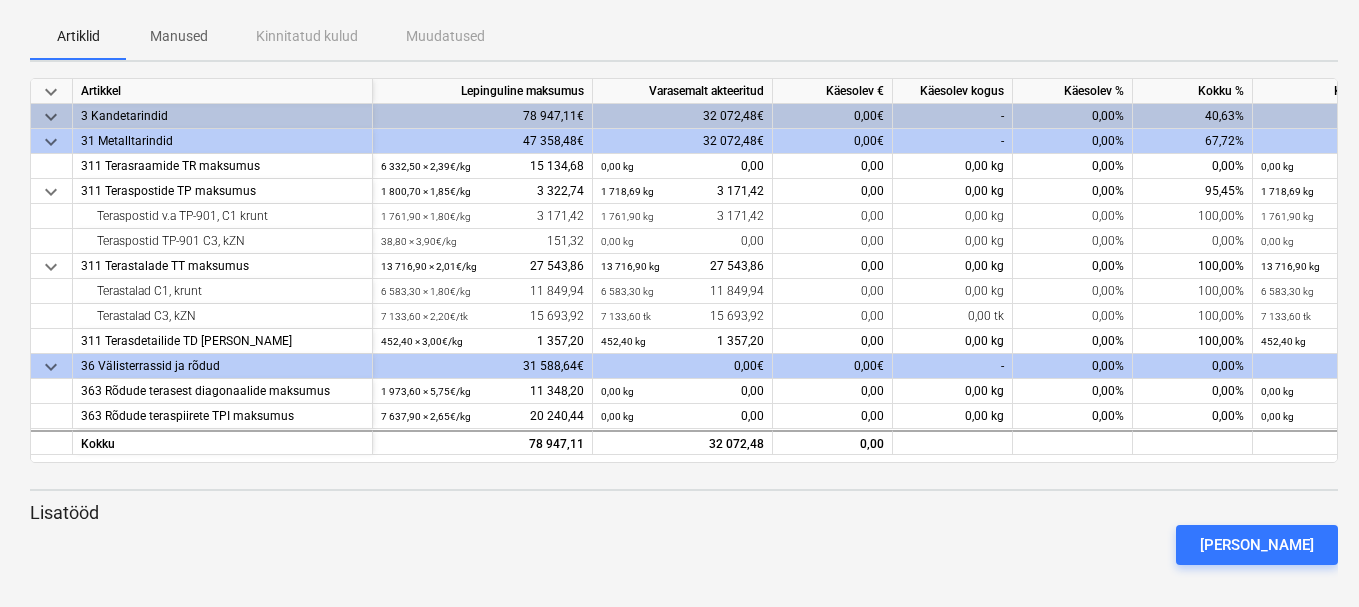 scroll, scrollTop: 206, scrollLeft: 0, axis: vertical 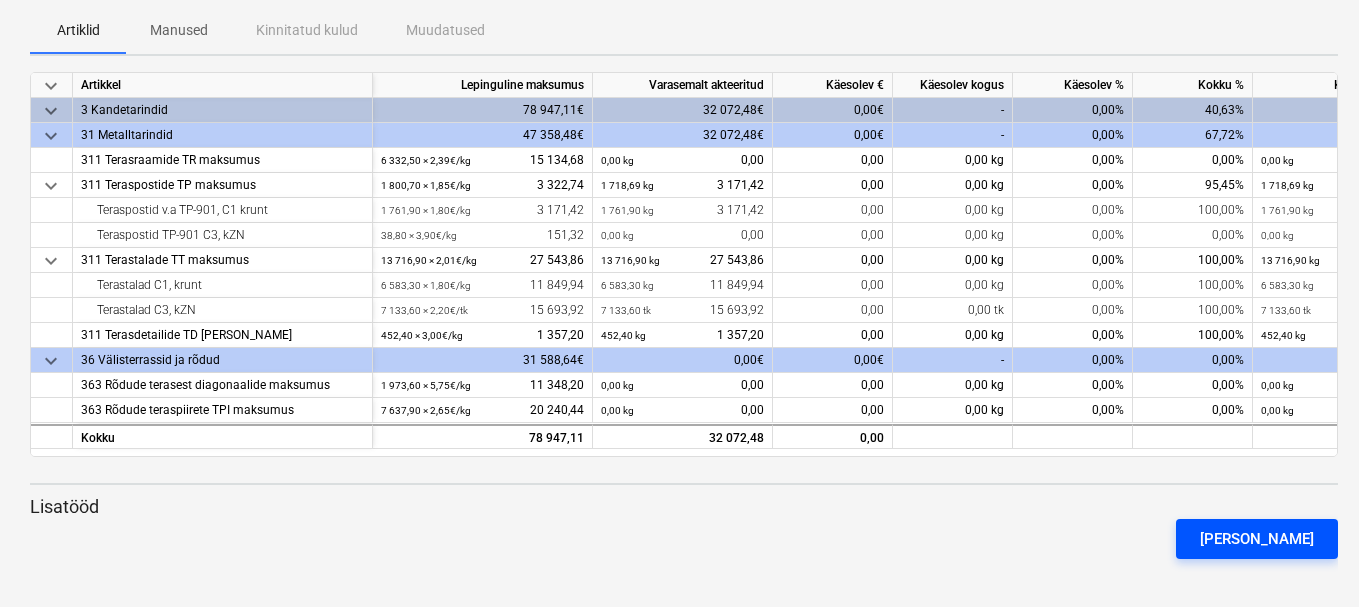 click on "[PERSON_NAME]" at bounding box center [1257, 539] 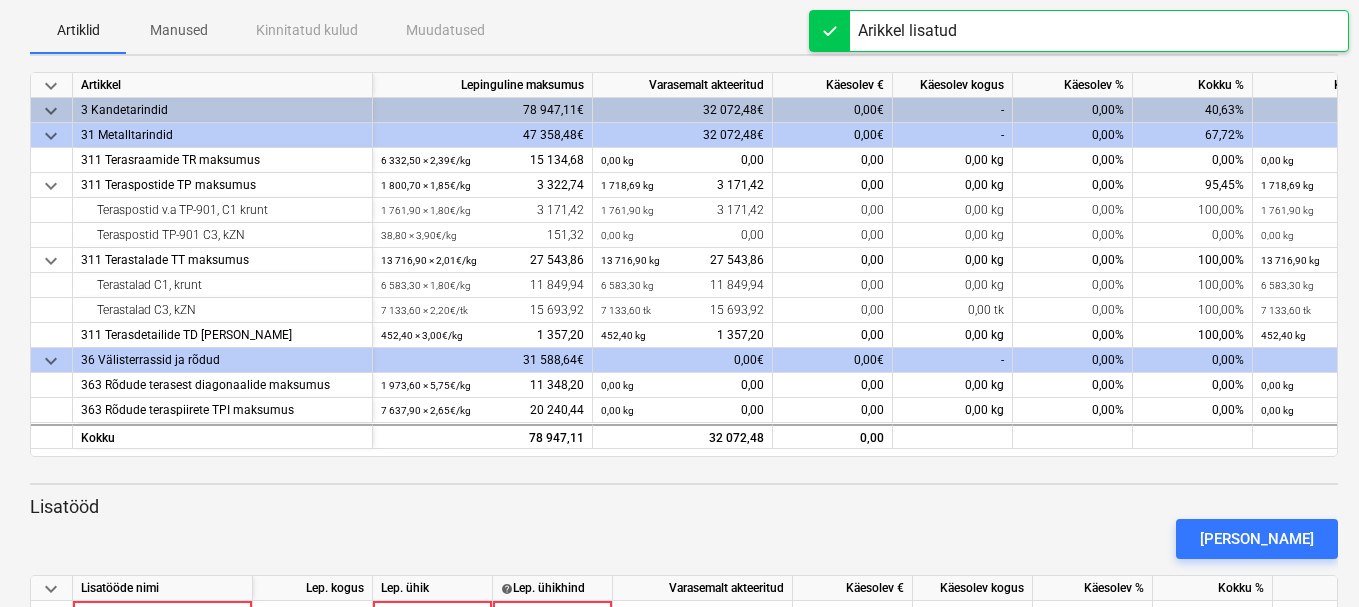 scroll, scrollTop: 306, scrollLeft: 0, axis: vertical 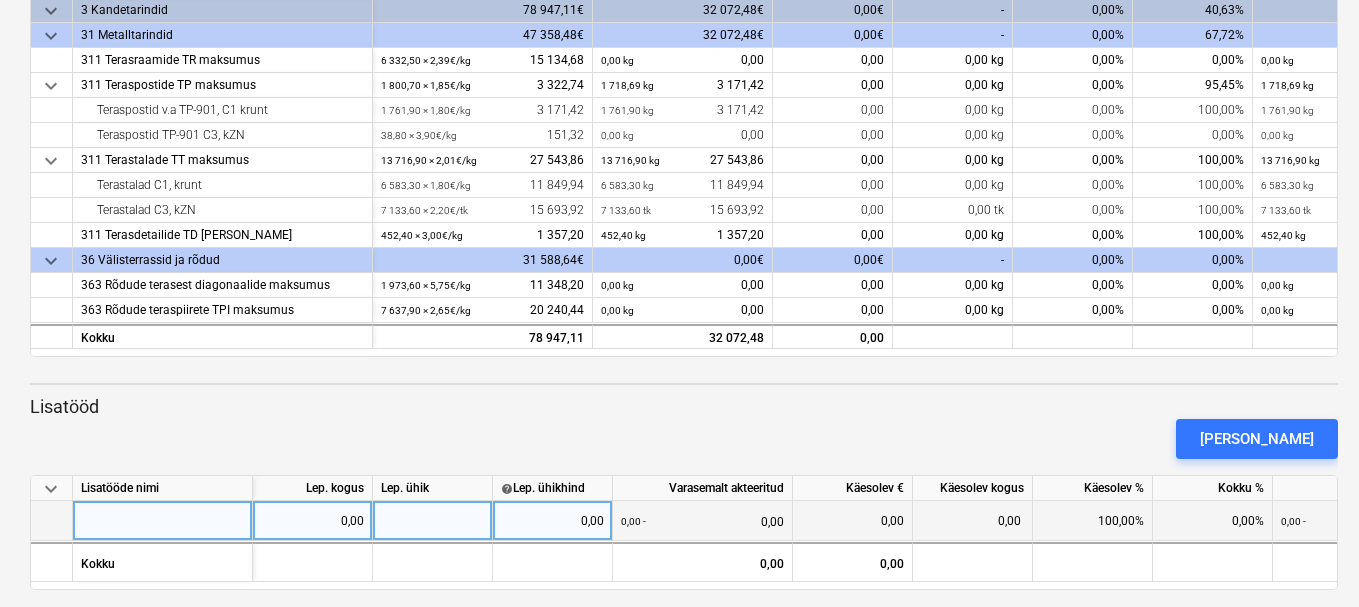 click on "0,00" at bounding box center [312, 521] 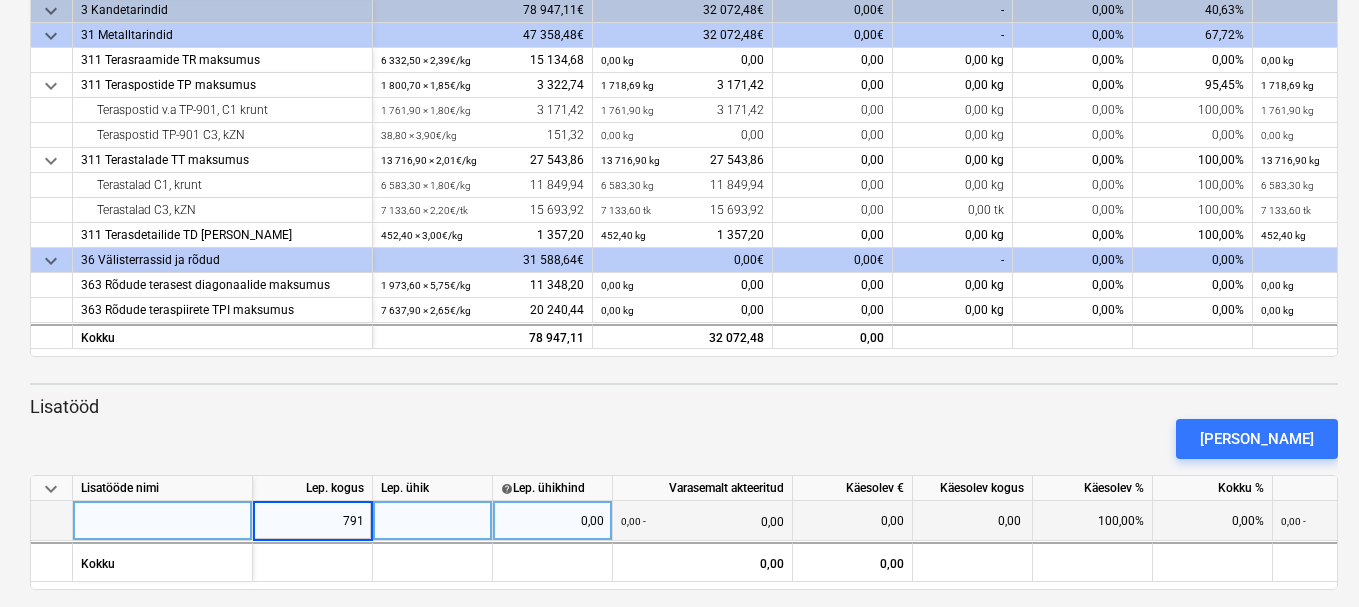 type on "7918" 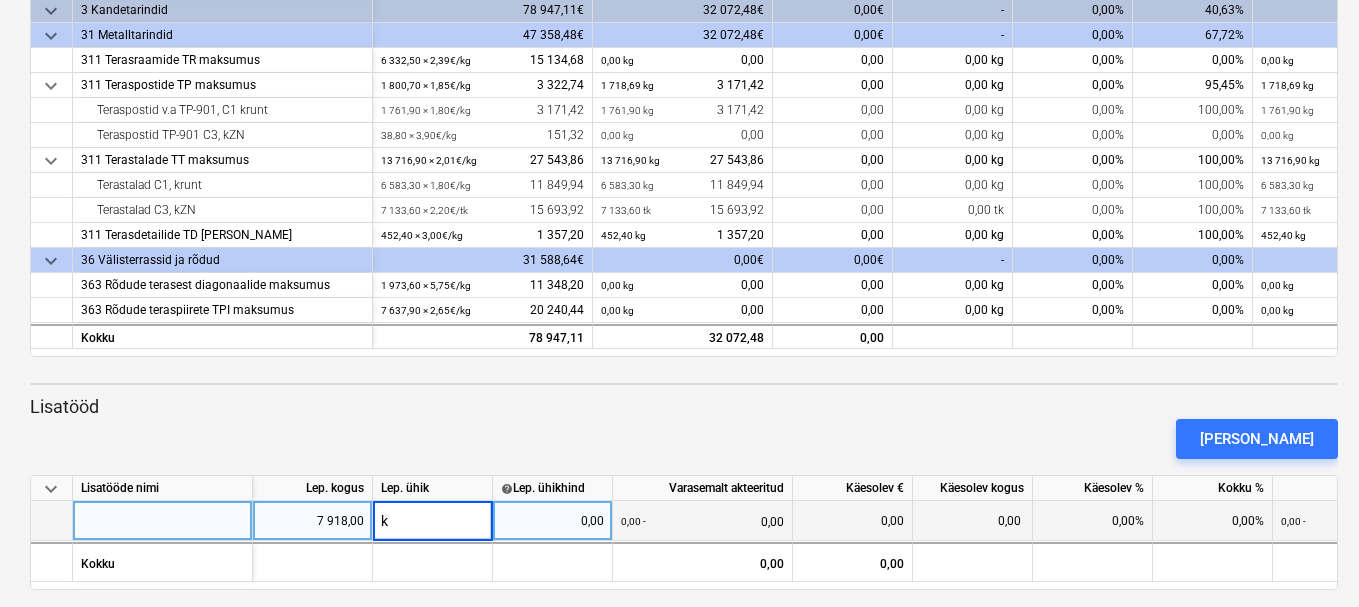 type on "kg" 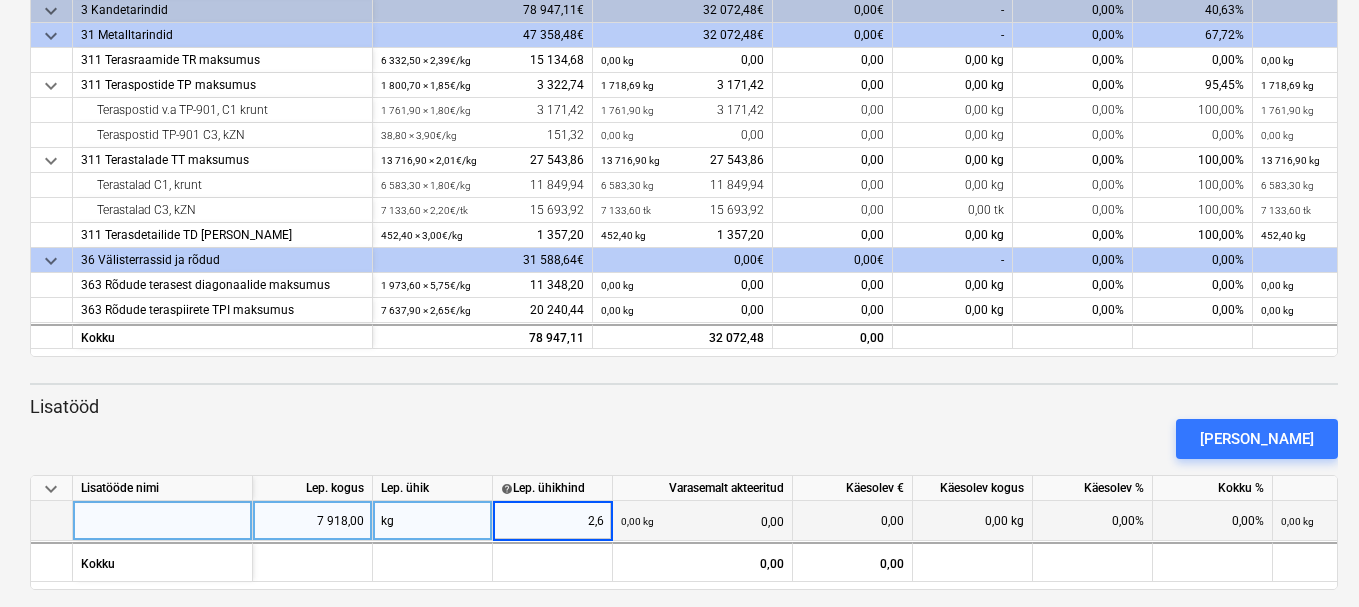 type on "2,62" 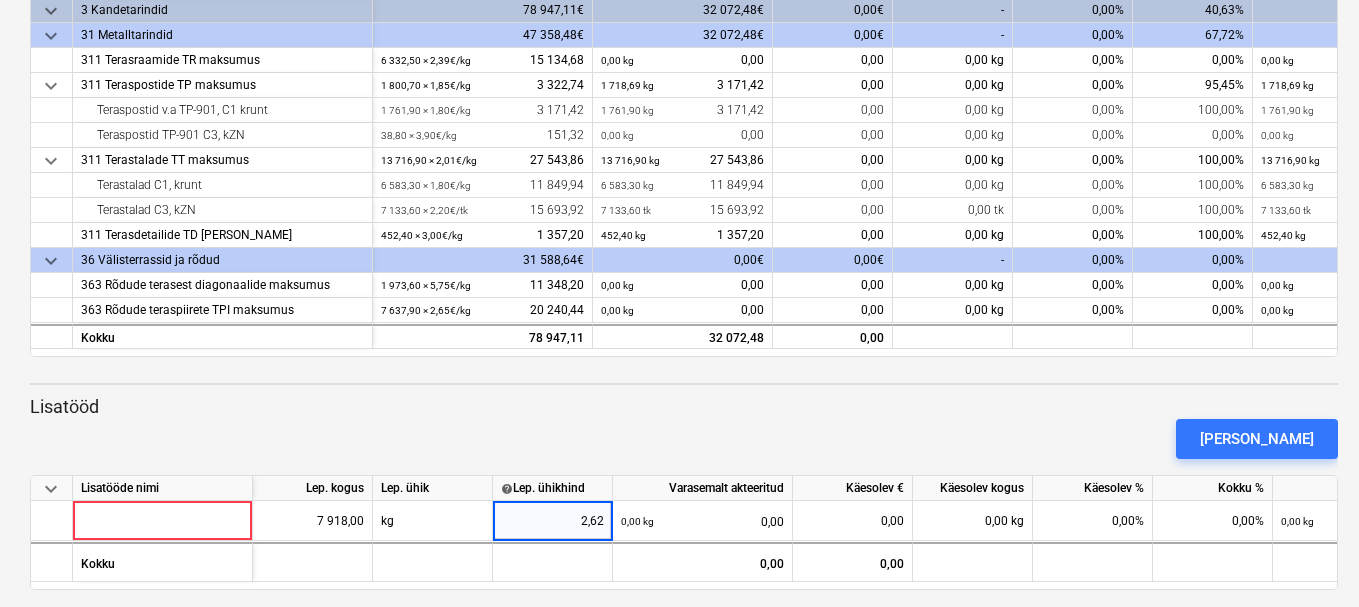 click on "[PERSON_NAME]" at bounding box center [684, 439] 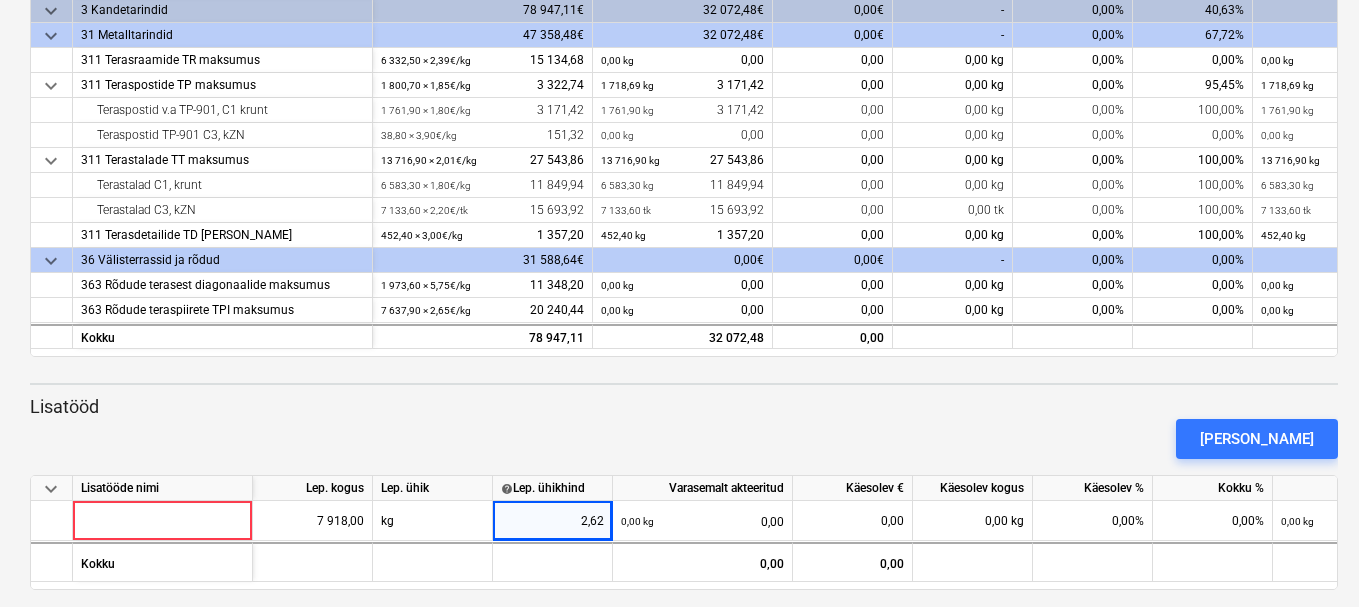 scroll, scrollTop: 321, scrollLeft: 0, axis: vertical 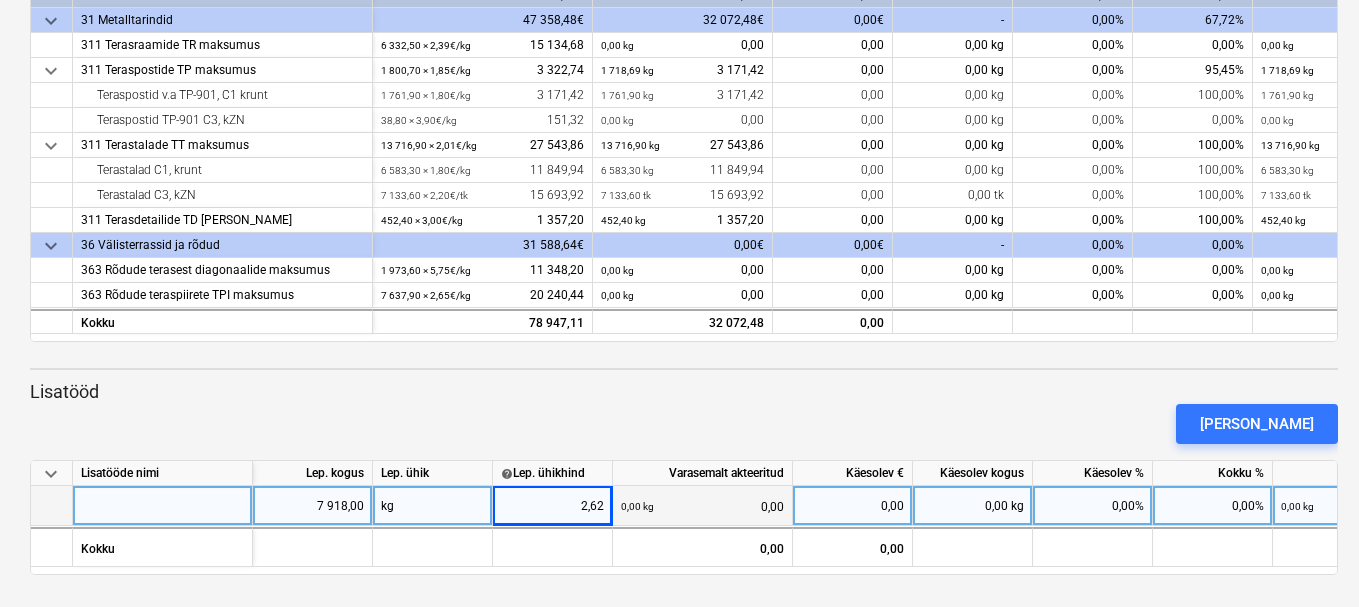 click at bounding box center (163, 506) 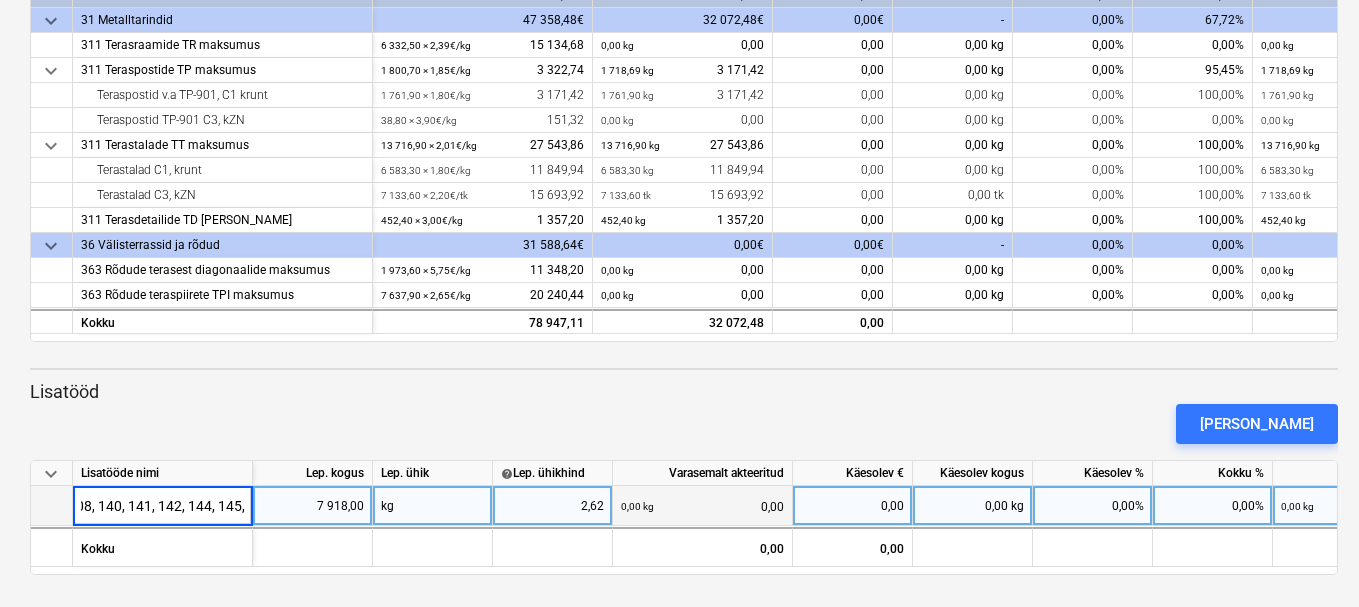 scroll, scrollTop: 0, scrollLeft: 112, axis: horizontal 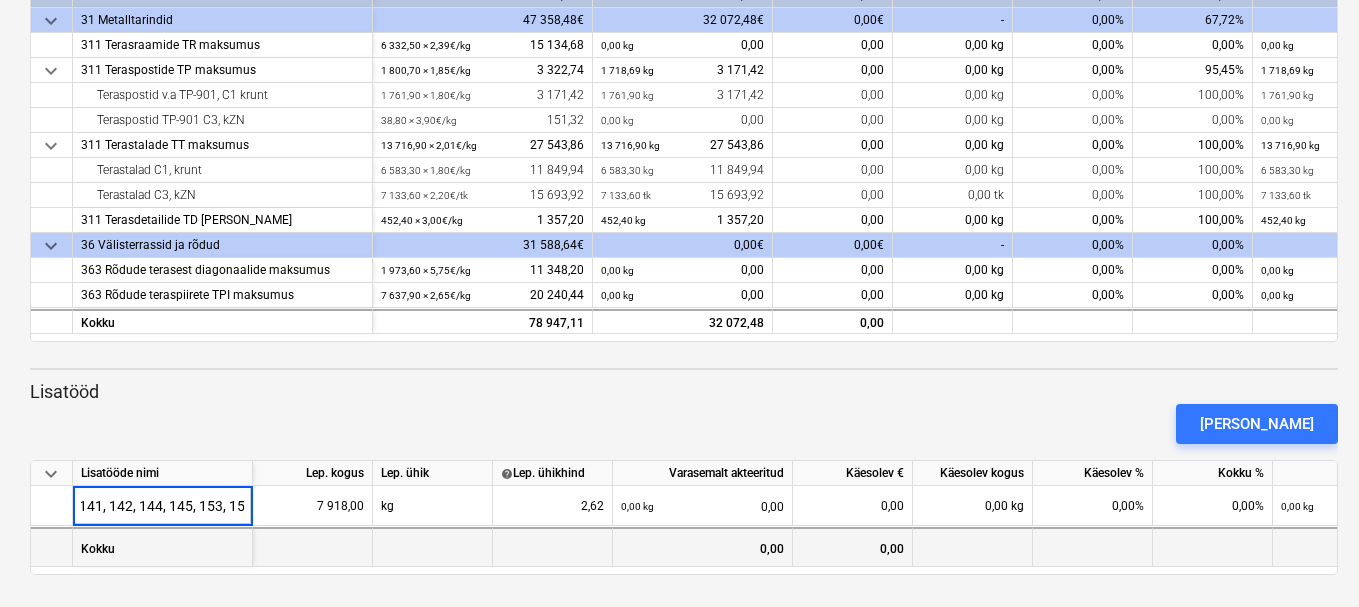 type on "Lisadetailid TD-108, 140, 141, 142, 144, 145, 153, 158" 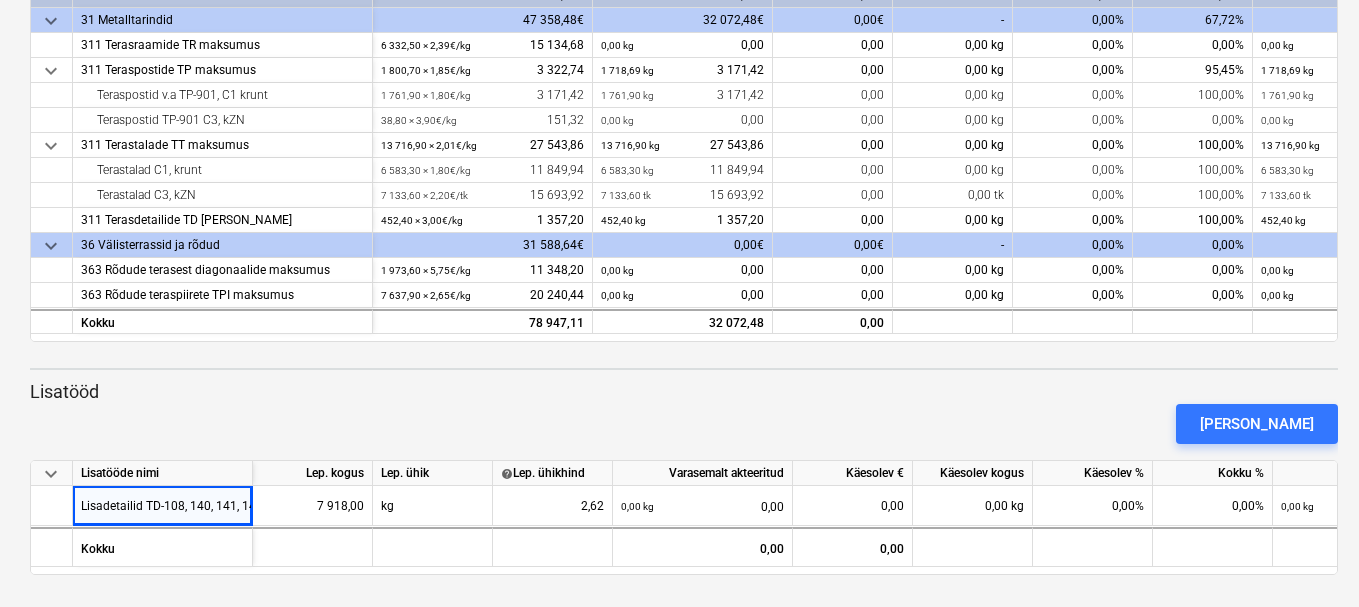 click on "[PERSON_NAME]" at bounding box center (684, 424) 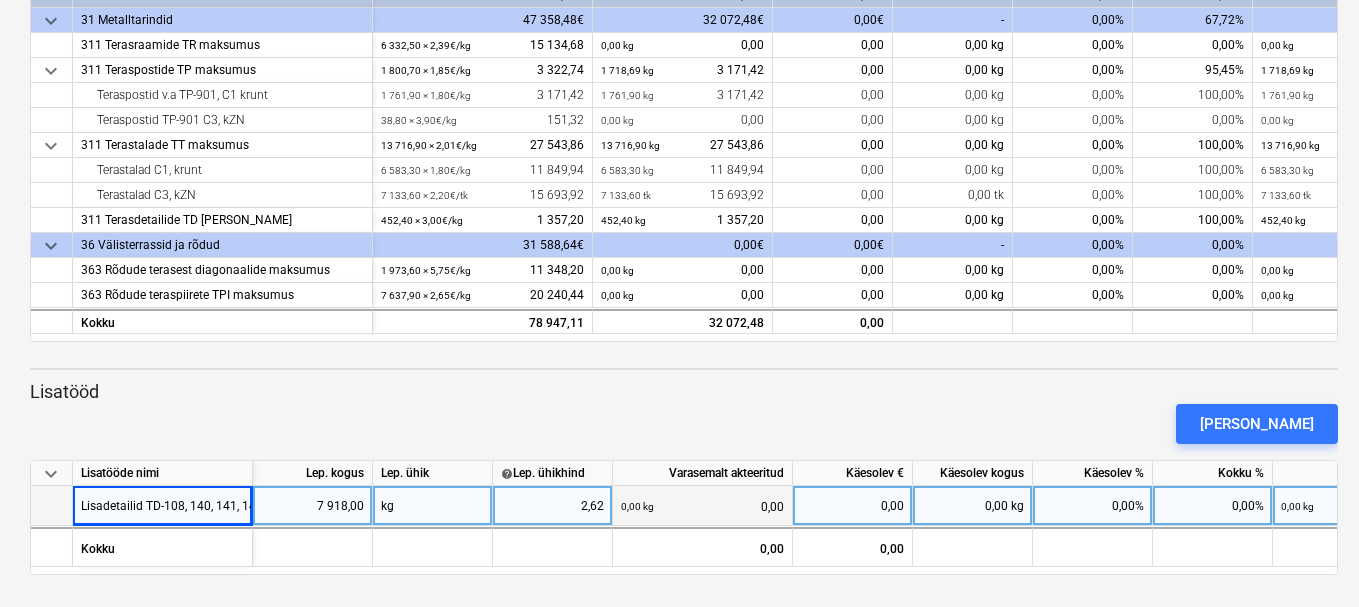 click on "kg" at bounding box center (433, 506) 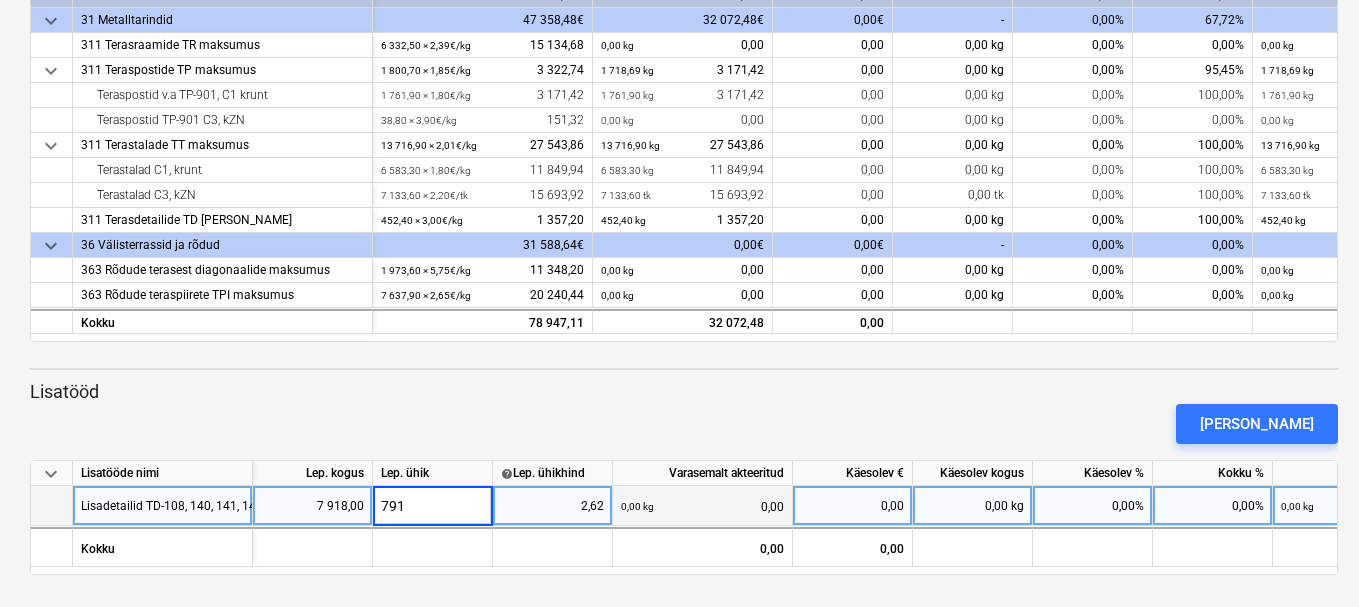 type on "7918" 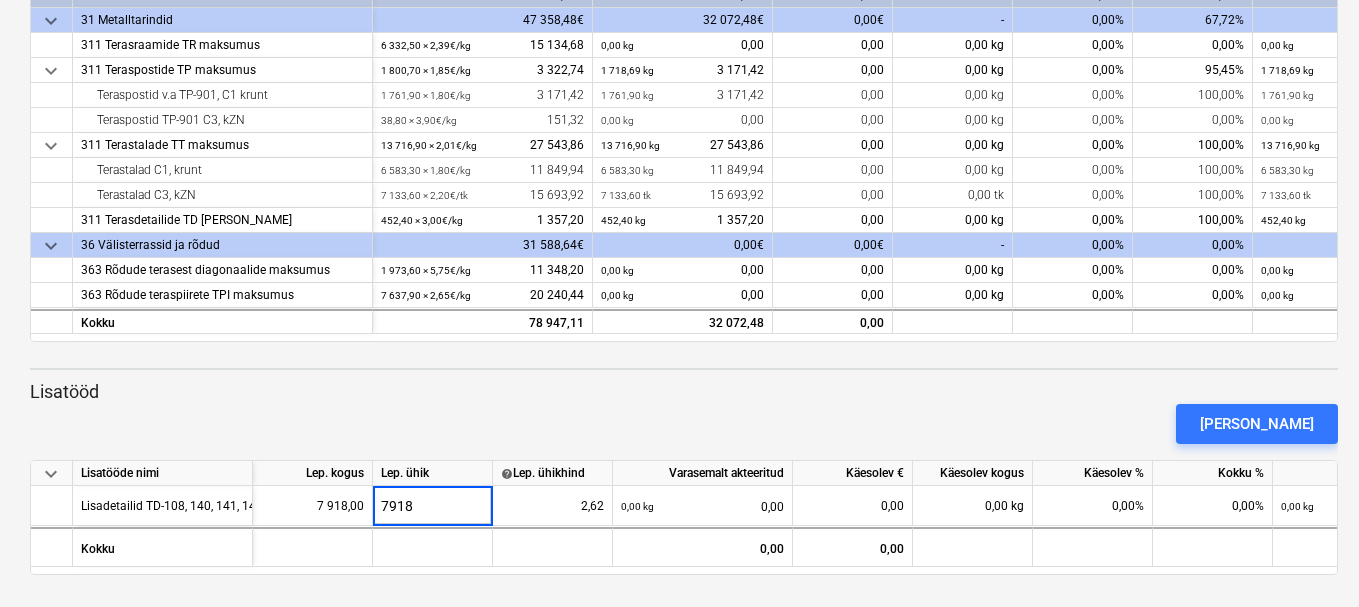 click on "[PERSON_NAME]" at bounding box center [684, 424] 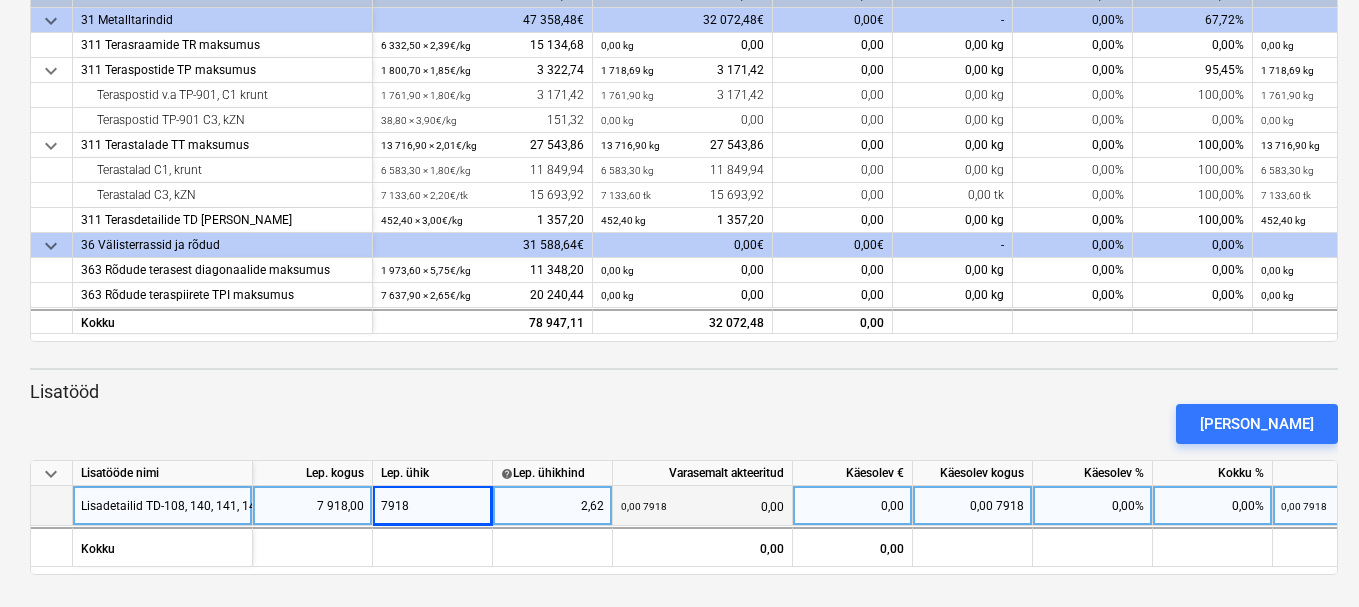click on "7918" at bounding box center (433, 506) 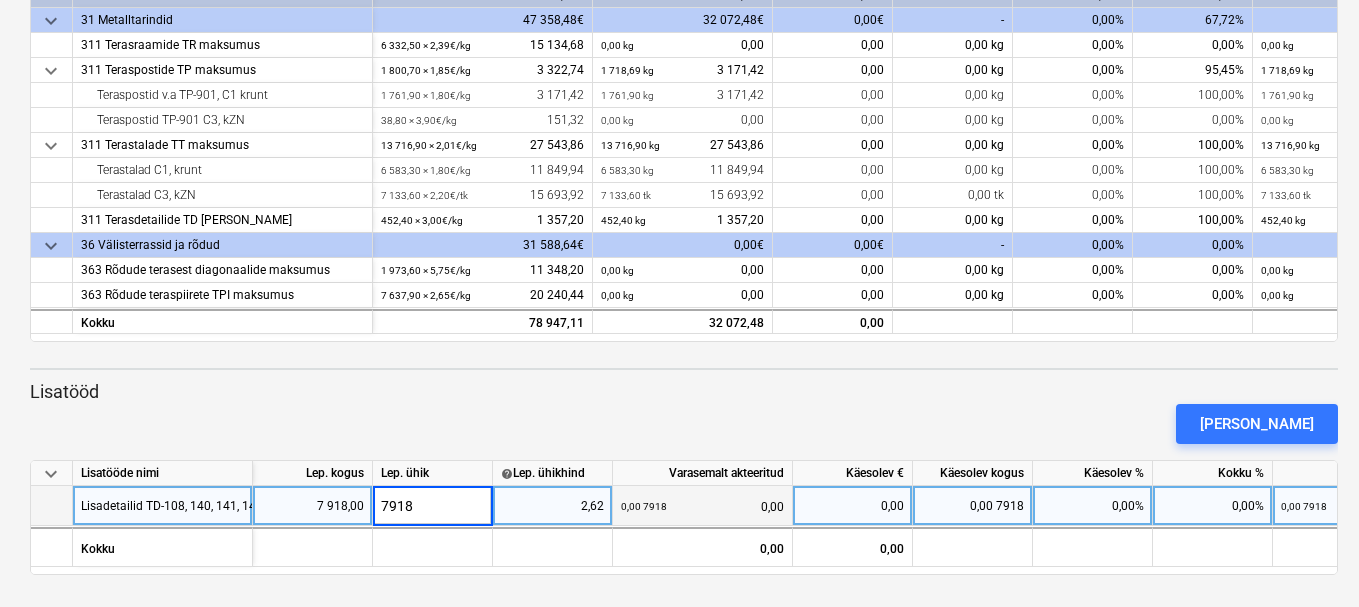 click on "7918" at bounding box center (432, 505) 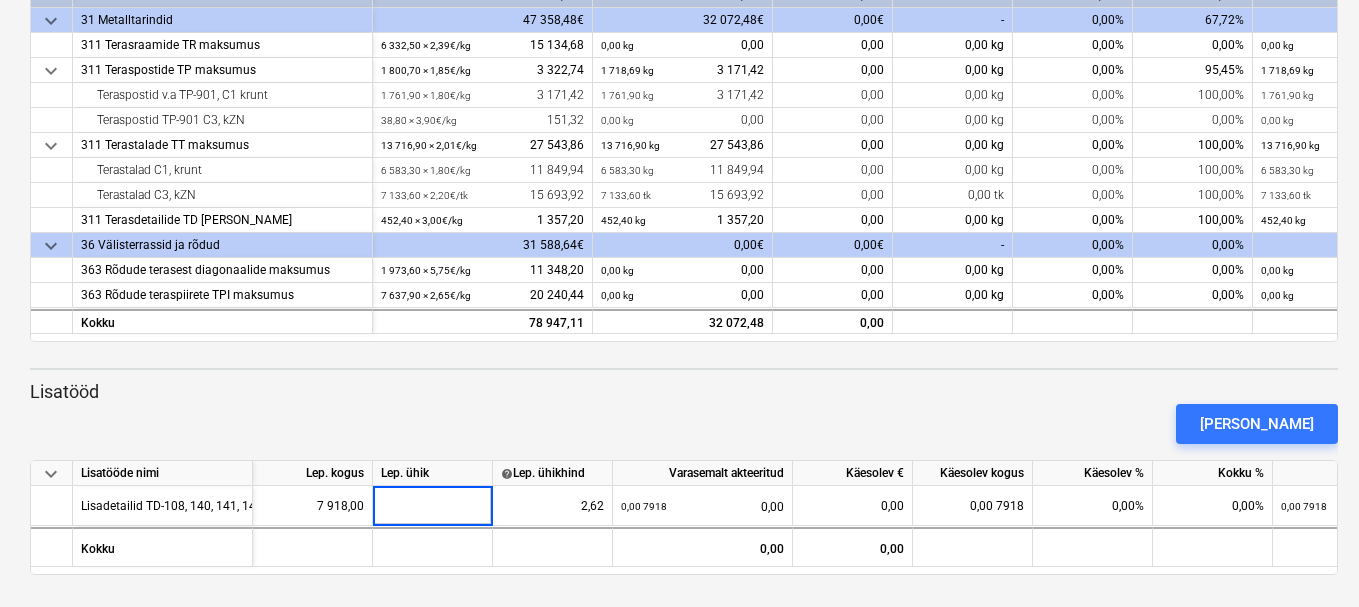 click on "[PERSON_NAME]" at bounding box center [684, 424] 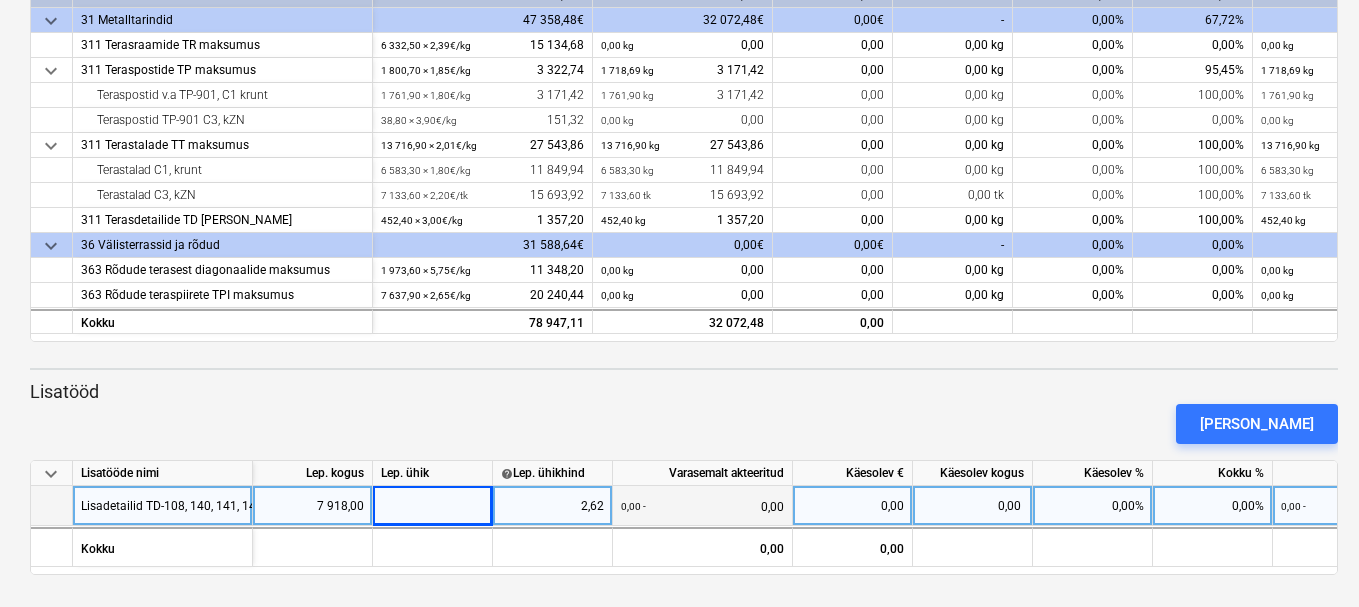 click at bounding box center [433, 506] 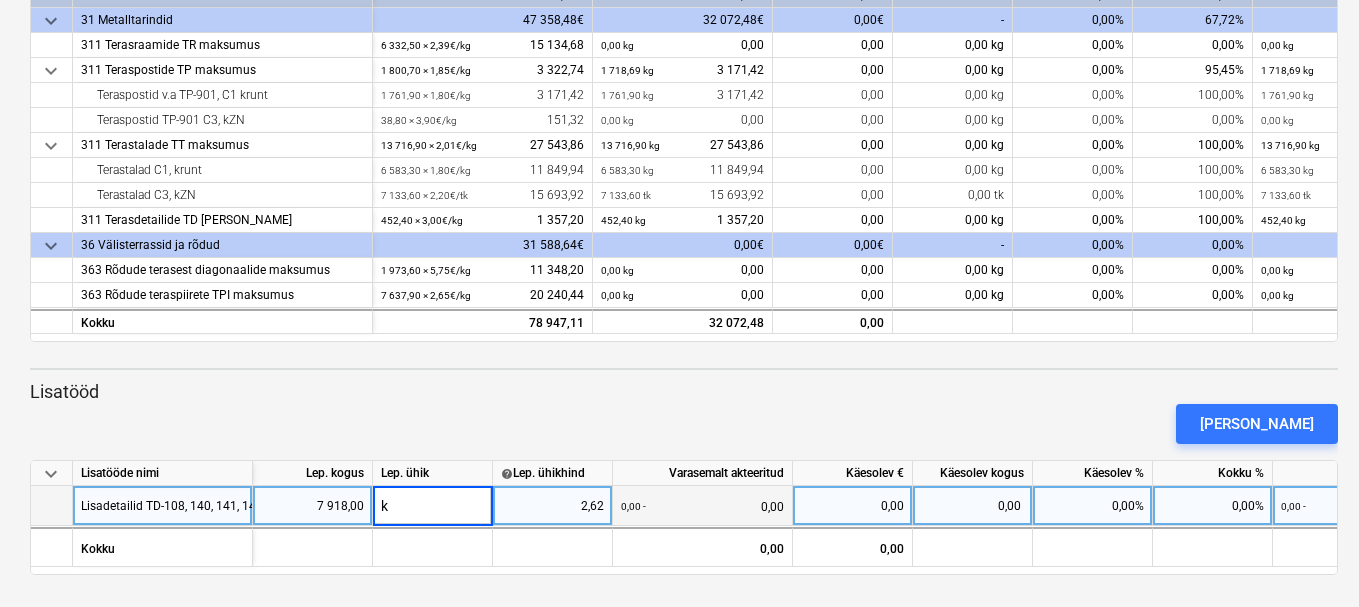 type on "kg" 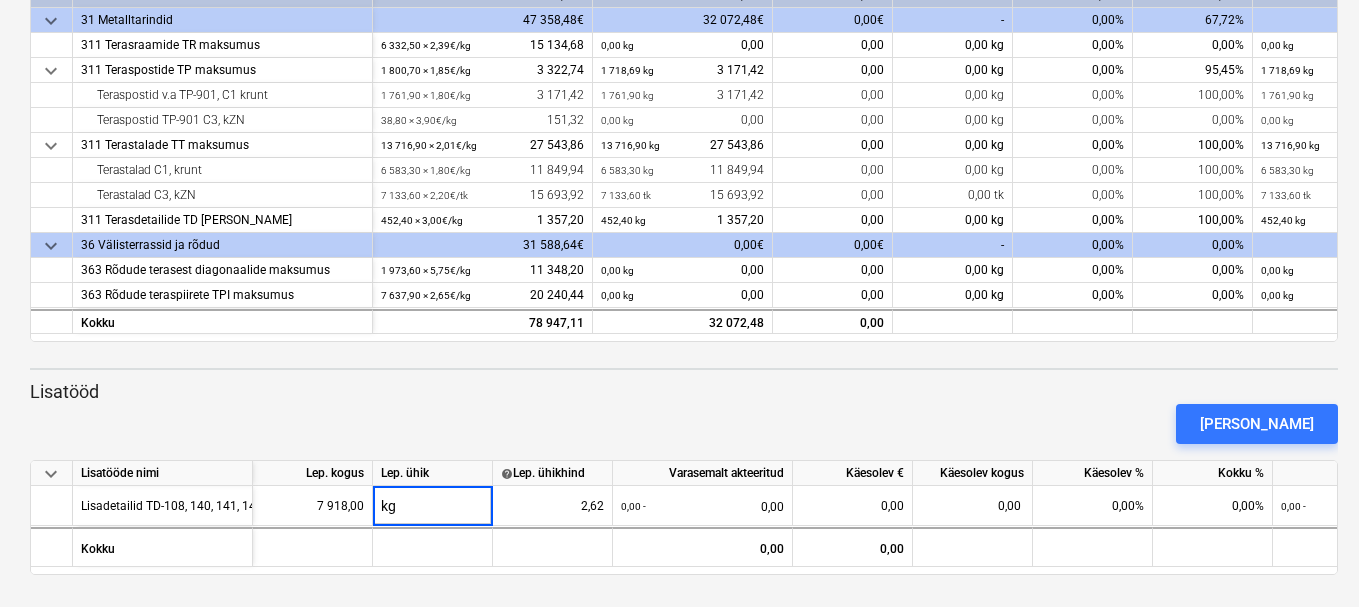 click on "[PERSON_NAME]" at bounding box center (684, 424) 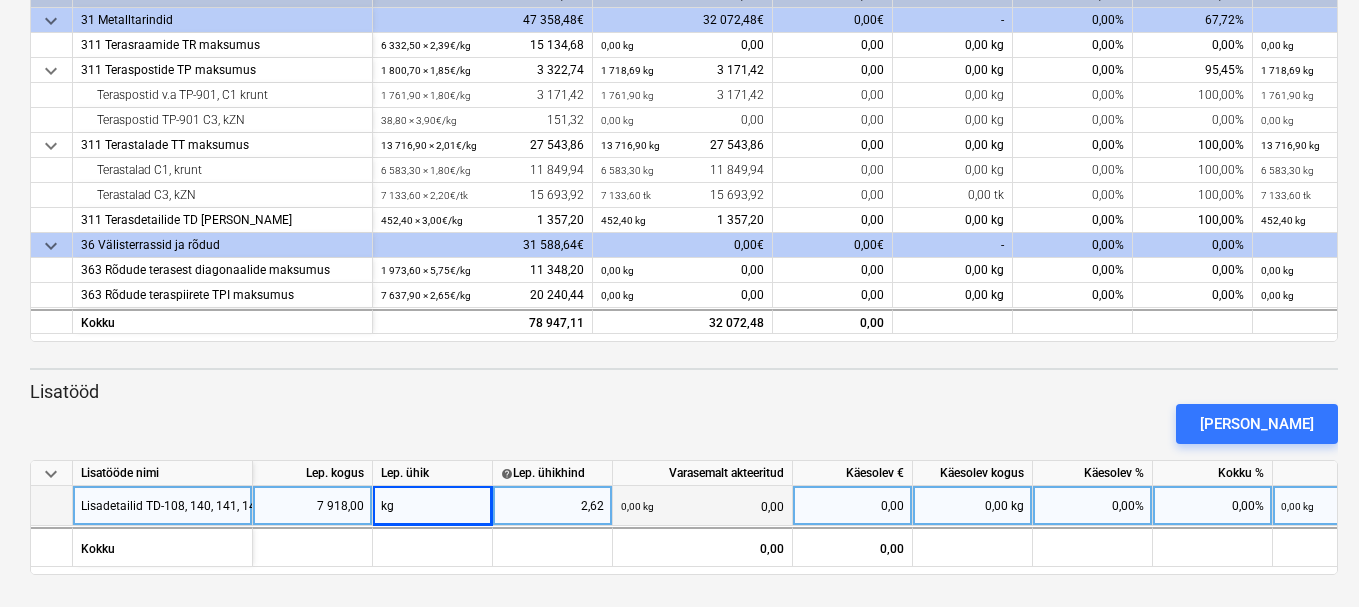 click on "0,00   kg 0,00" at bounding box center (702, 506) 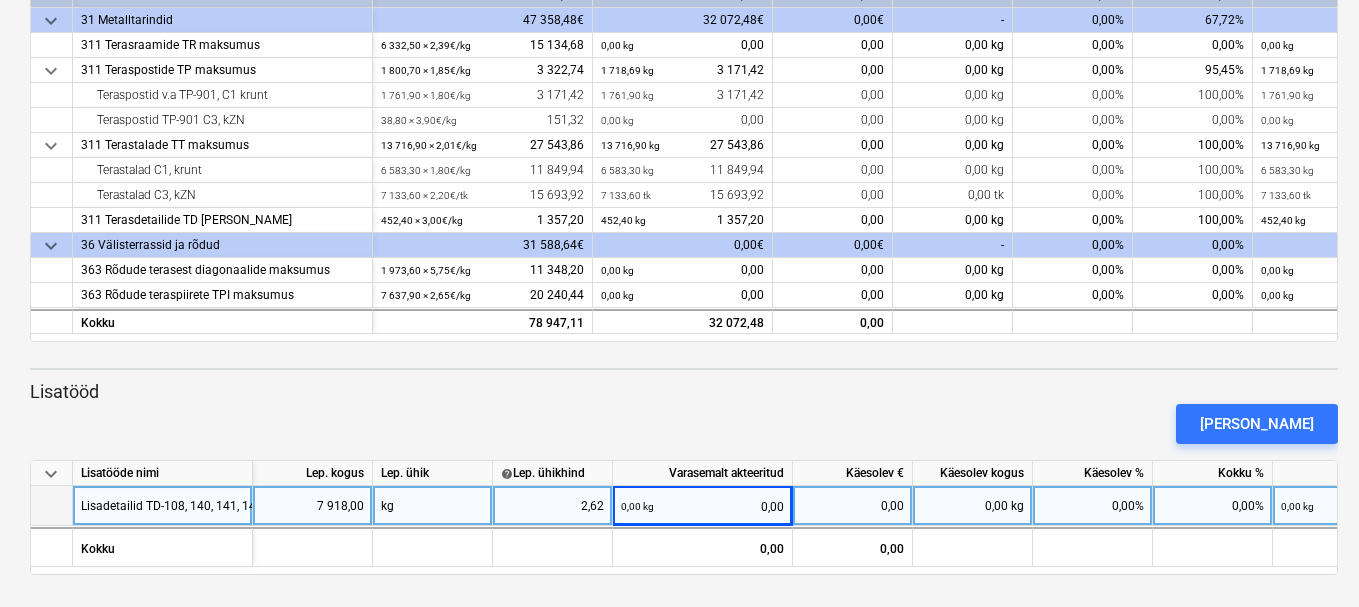 click on "0,00   kg" at bounding box center [973, 506] 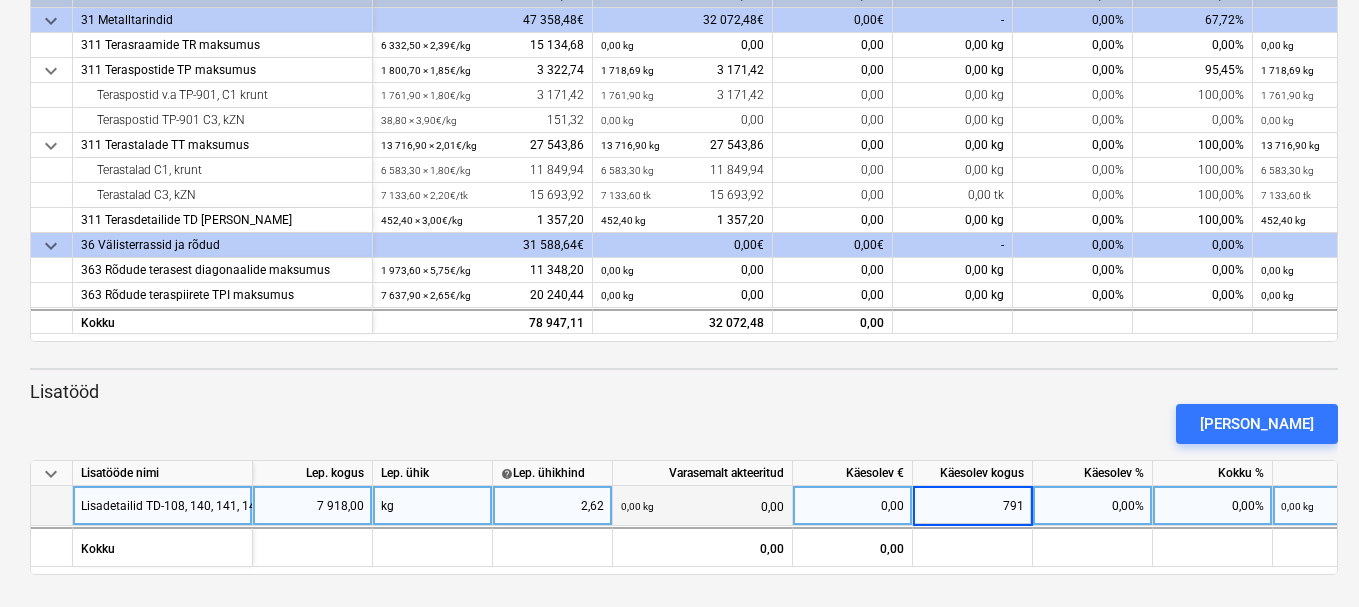 type on "7918" 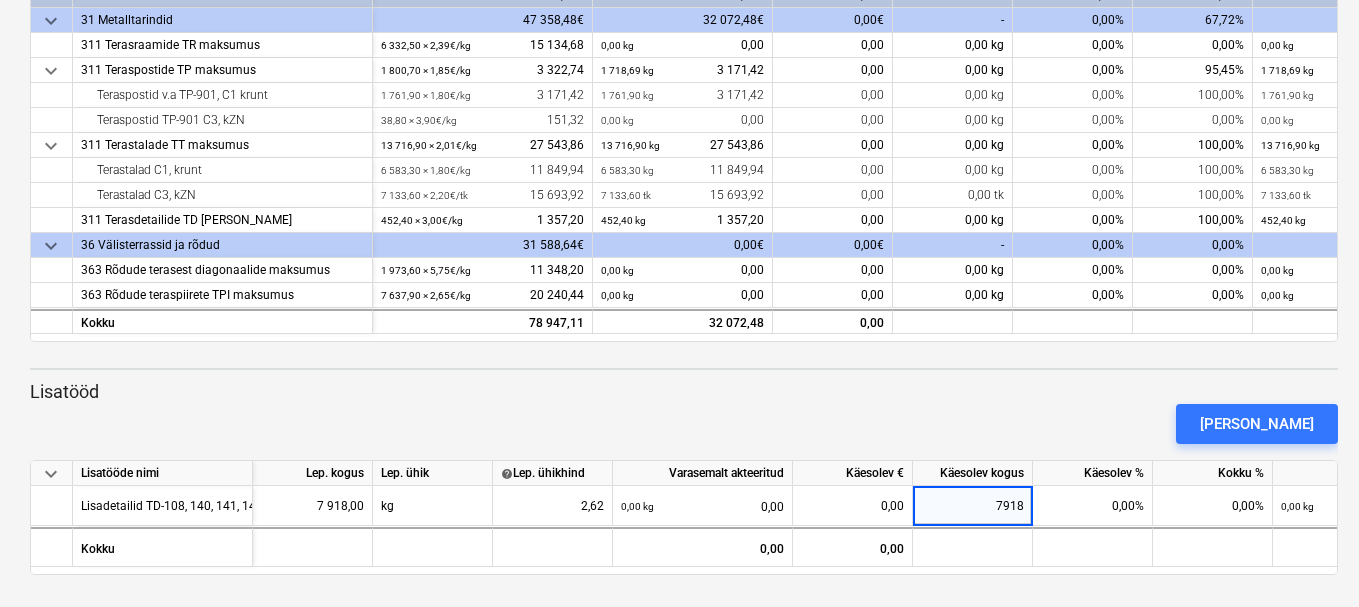 click on "[PERSON_NAME]" at bounding box center [684, 424] 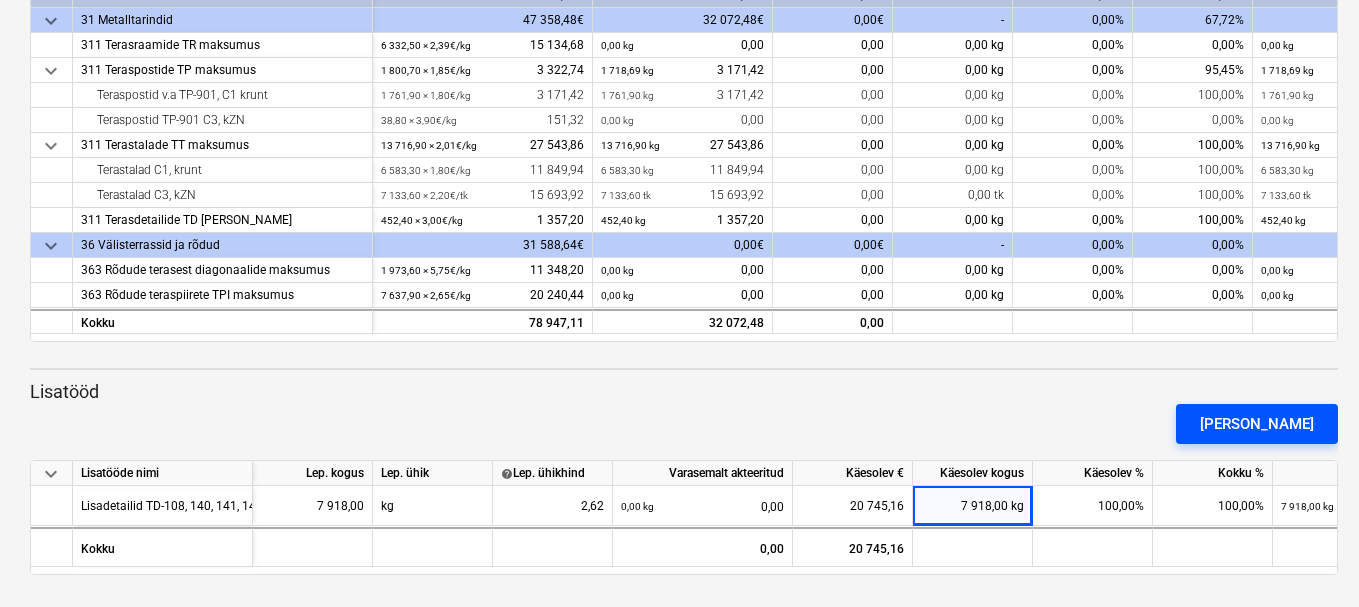click on "[PERSON_NAME]" at bounding box center (1257, 424) 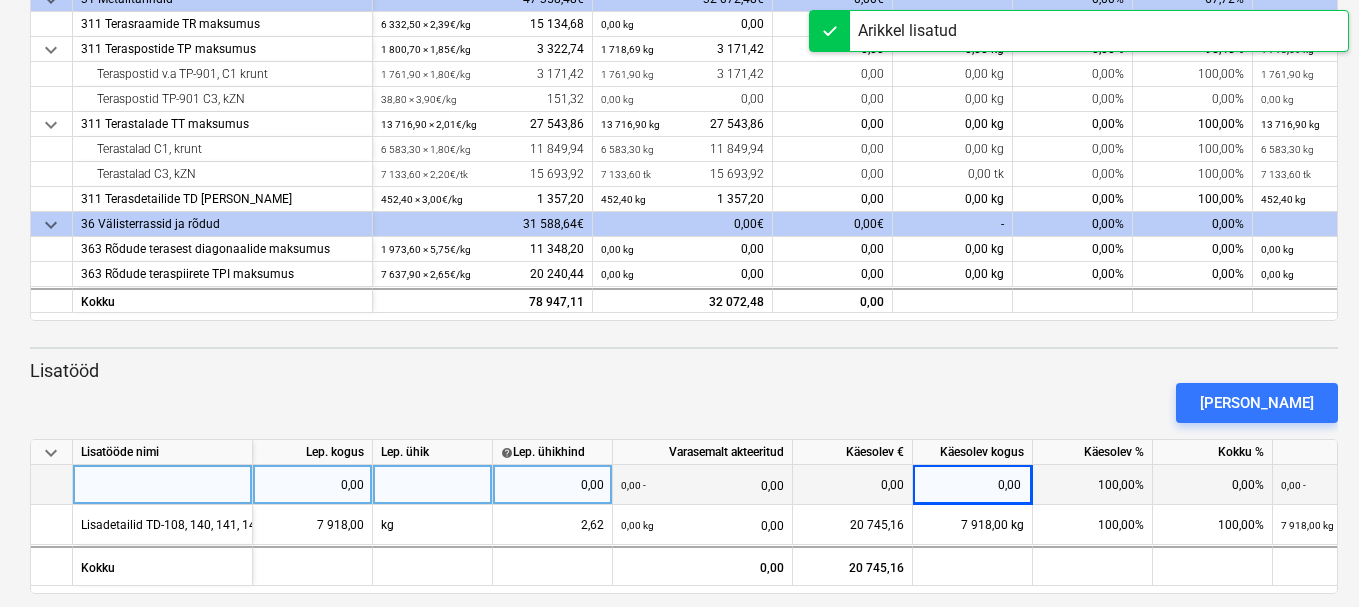 scroll, scrollTop: 361, scrollLeft: 0, axis: vertical 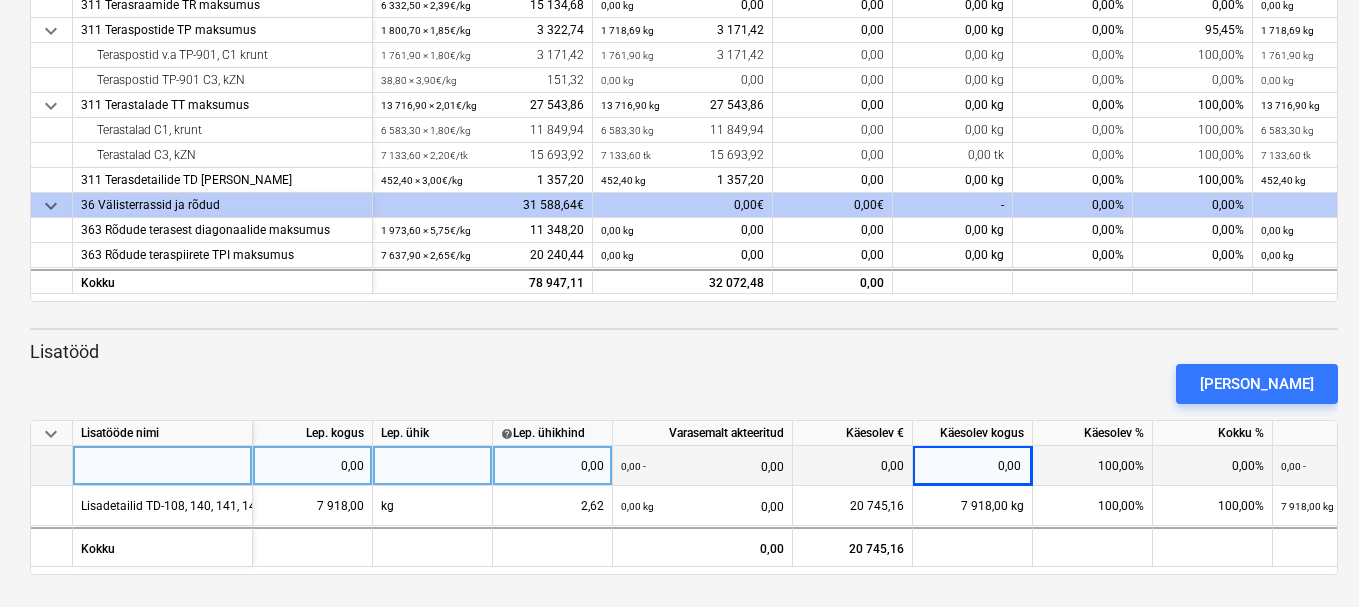 type 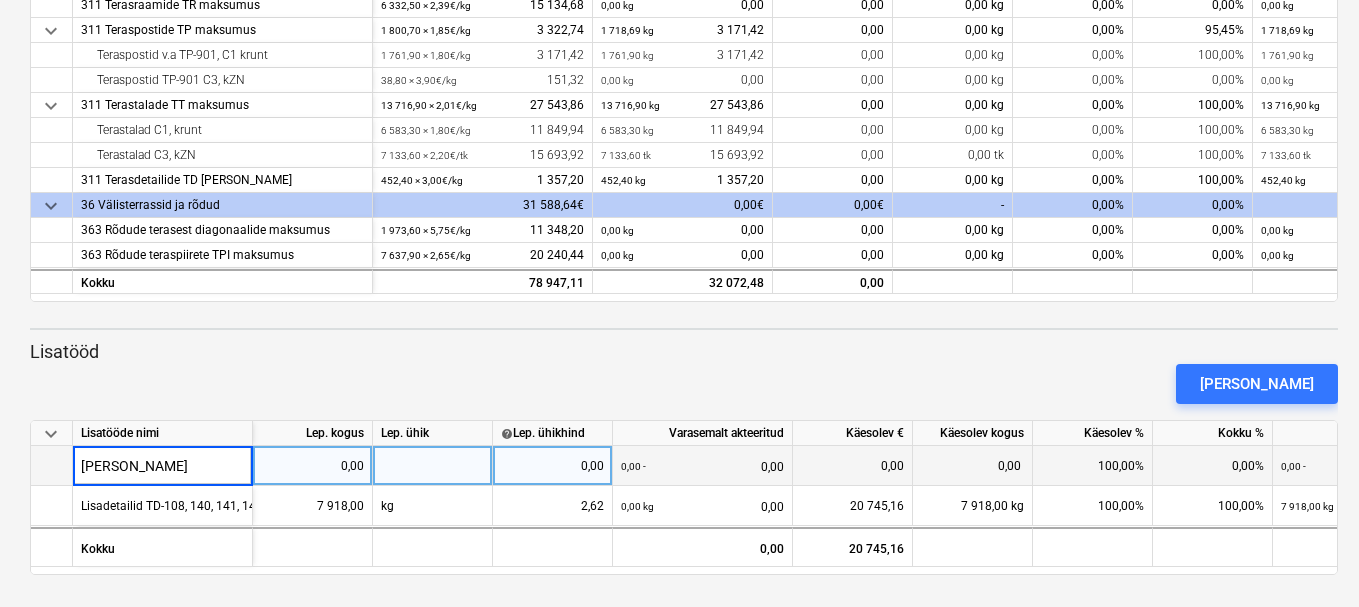 type on "[PERSON_NAME]" 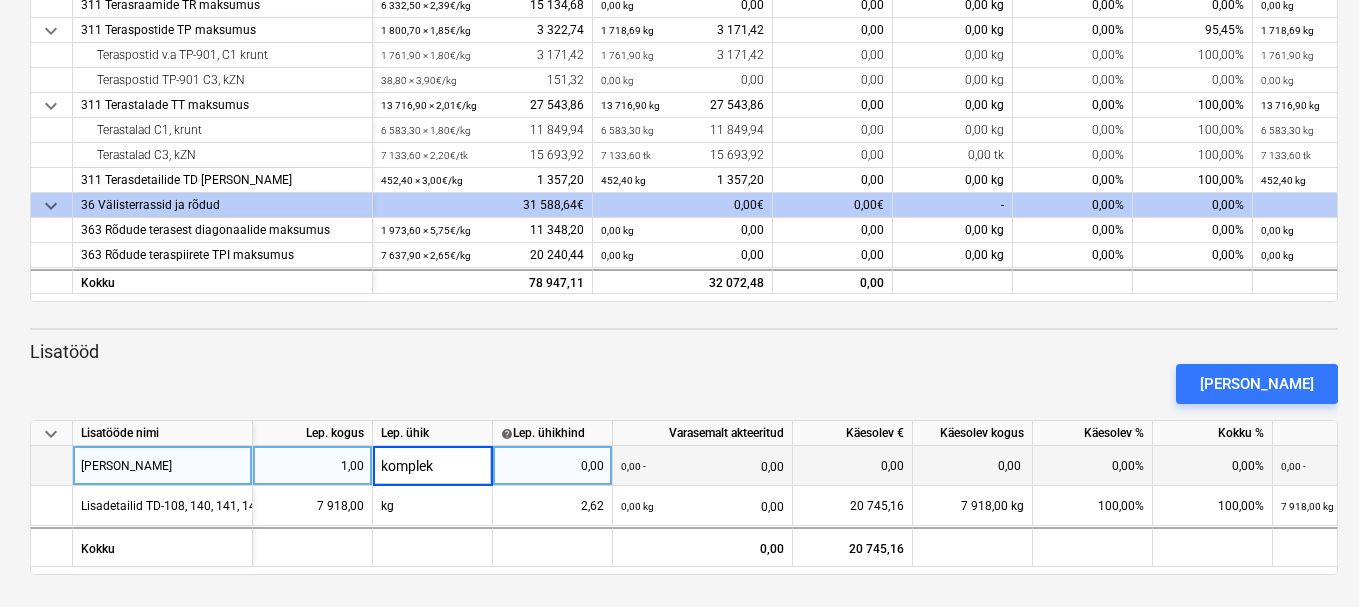 type on "komplekt" 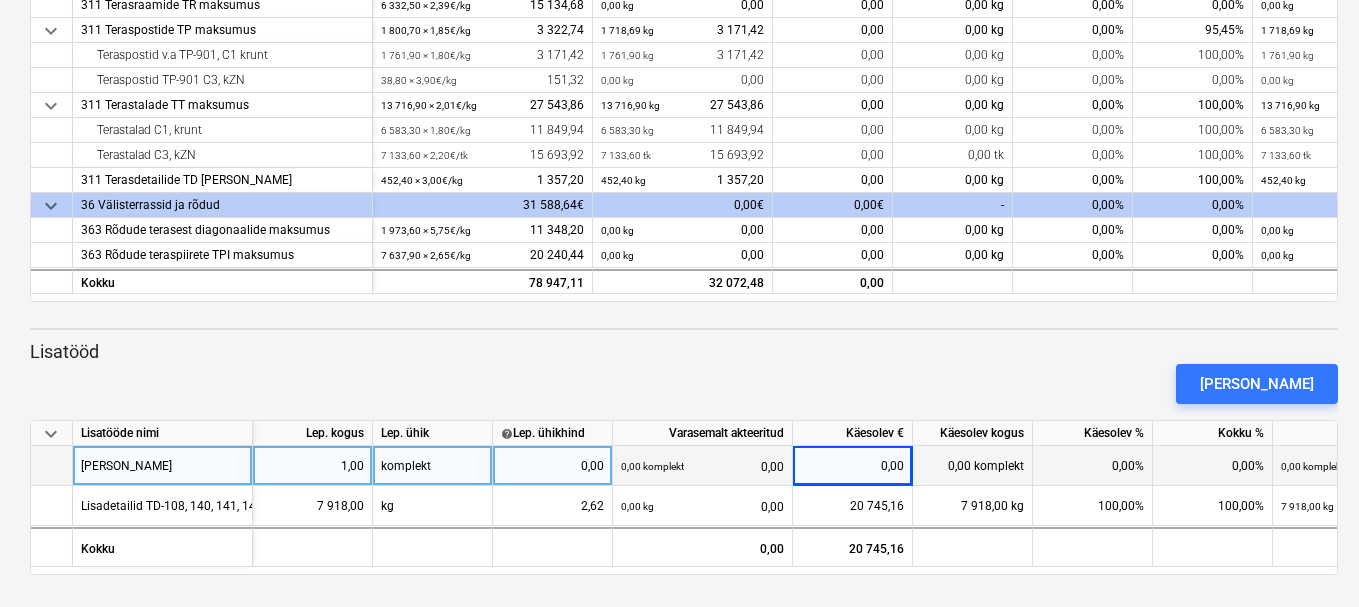 click on "0,00" at bounding box center (552, 466) 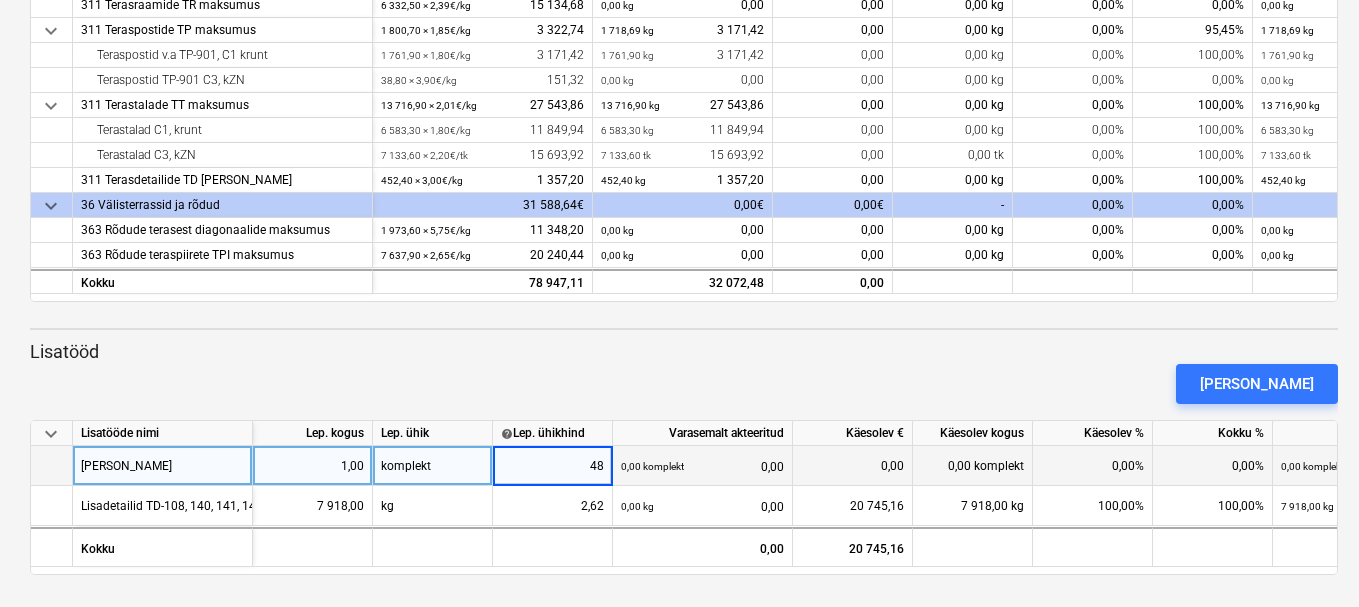 type on "480" 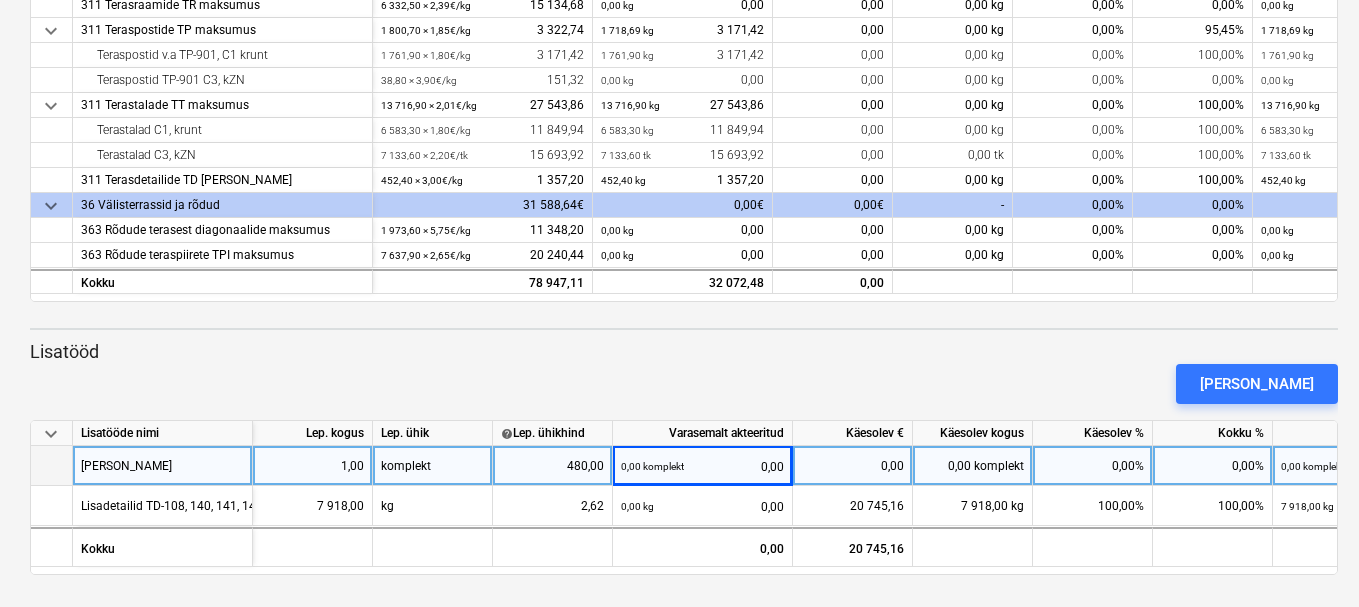 click on "0,00   komplekt" at bounding box center [973, 466] 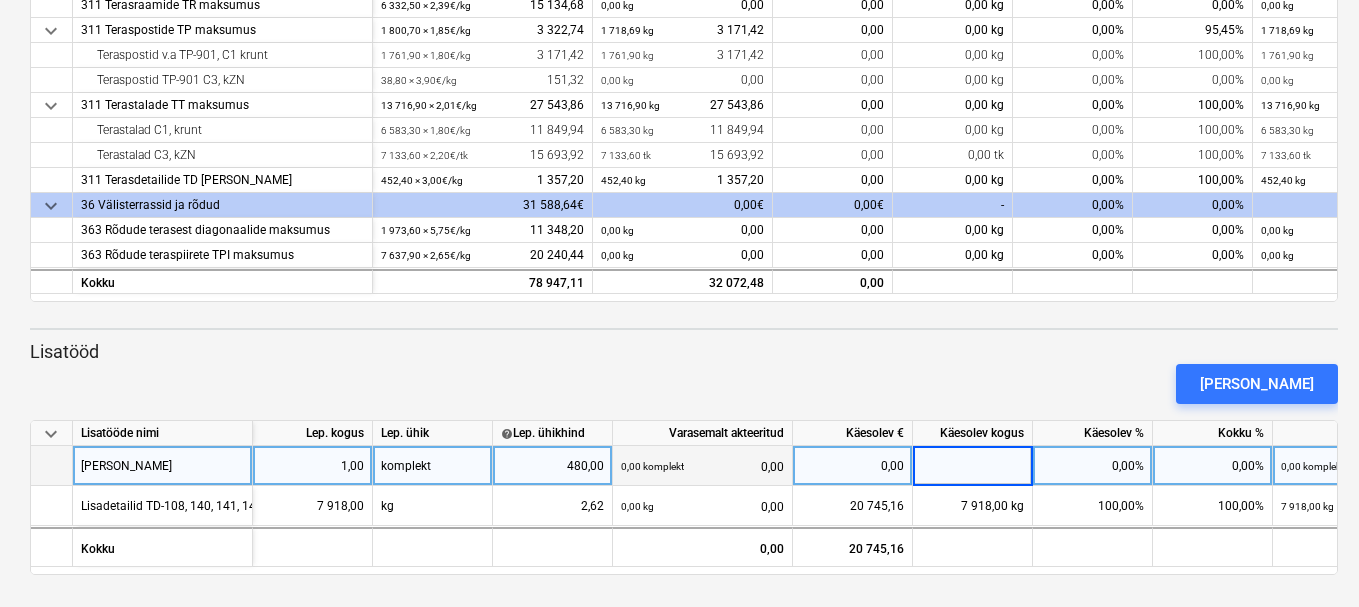 type on "1" 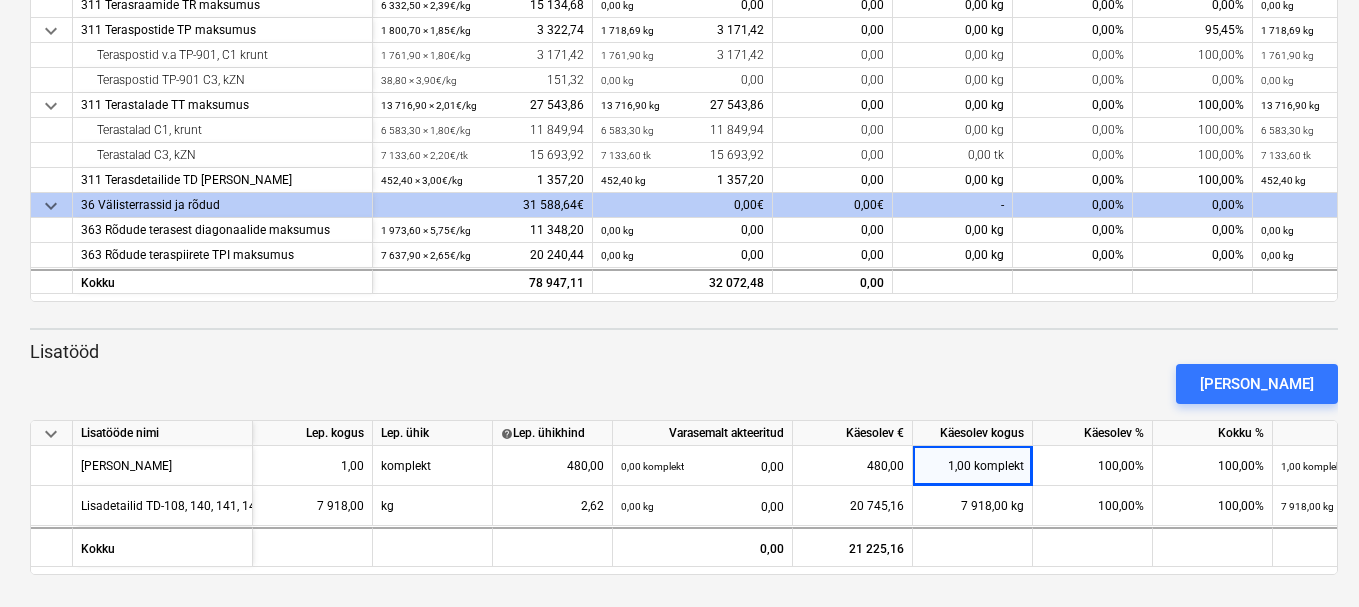 click on "[PERSON_NAME]" at bounding box center (684, 384) 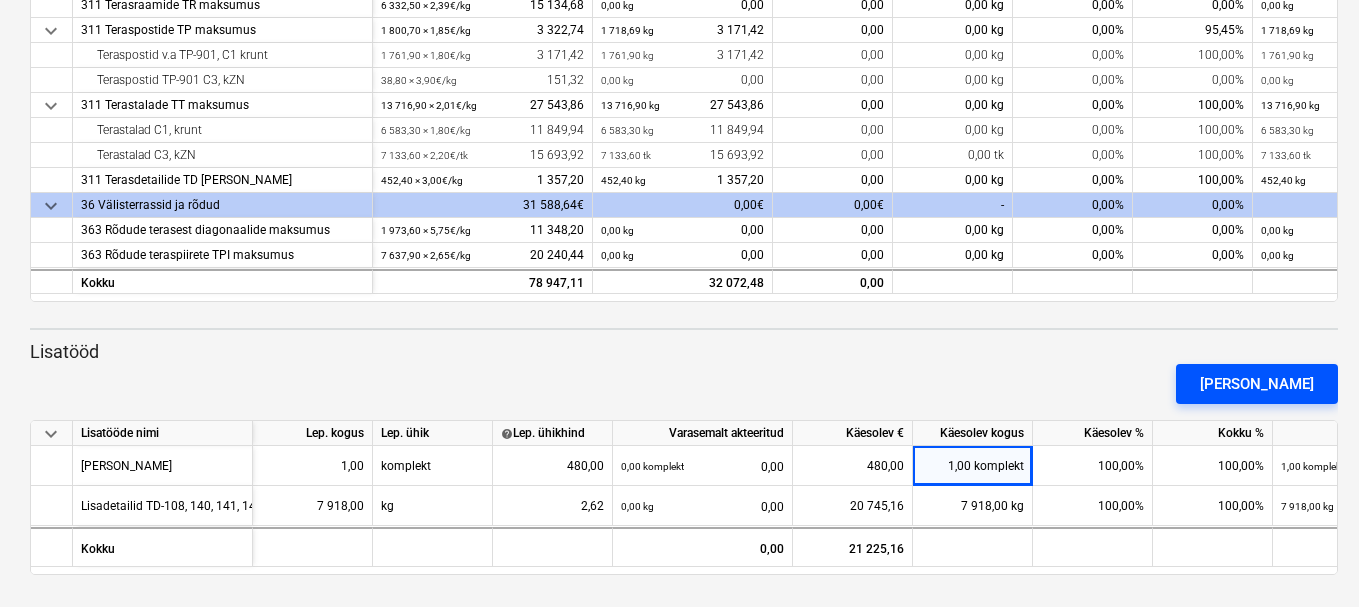 click on "[PERSON_NAME]" at bounding box center (1257, 384) 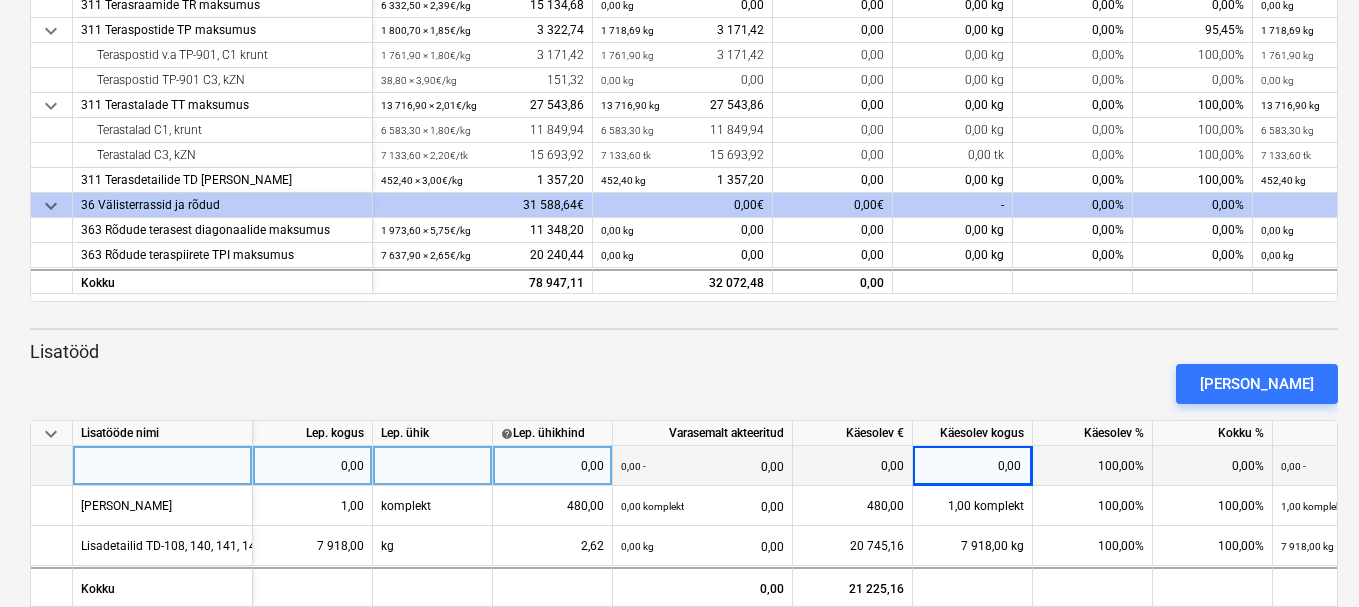 click at bounding box center [163, 466] 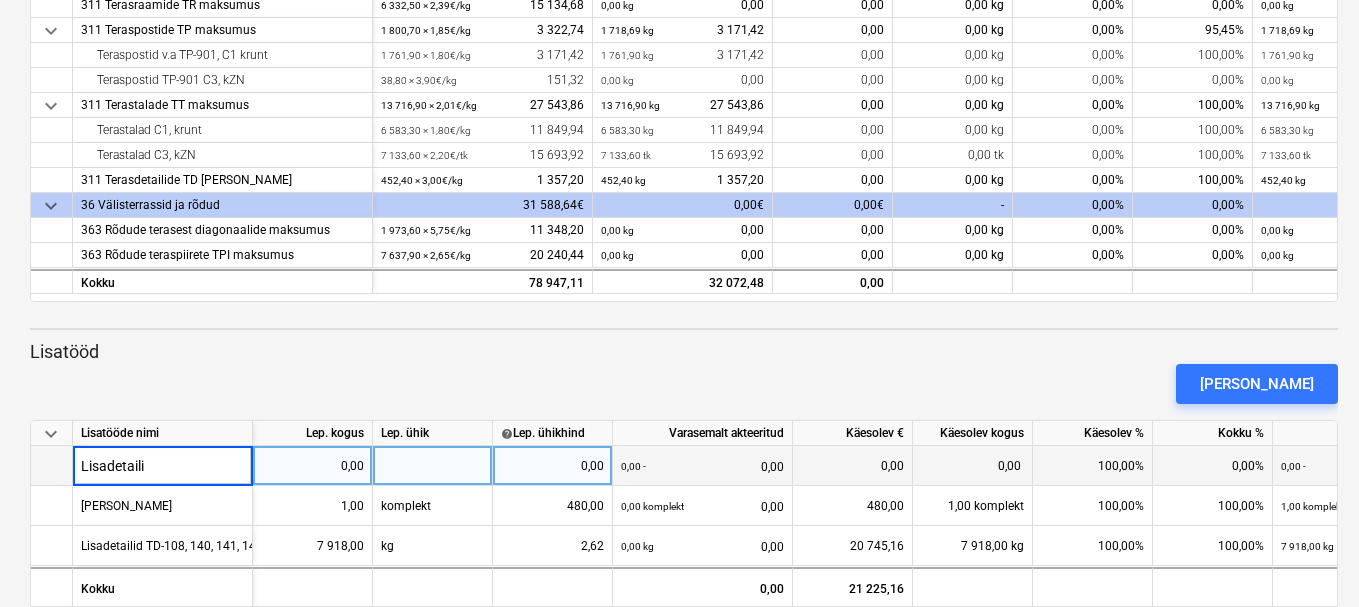 type on "Lisadetailid" 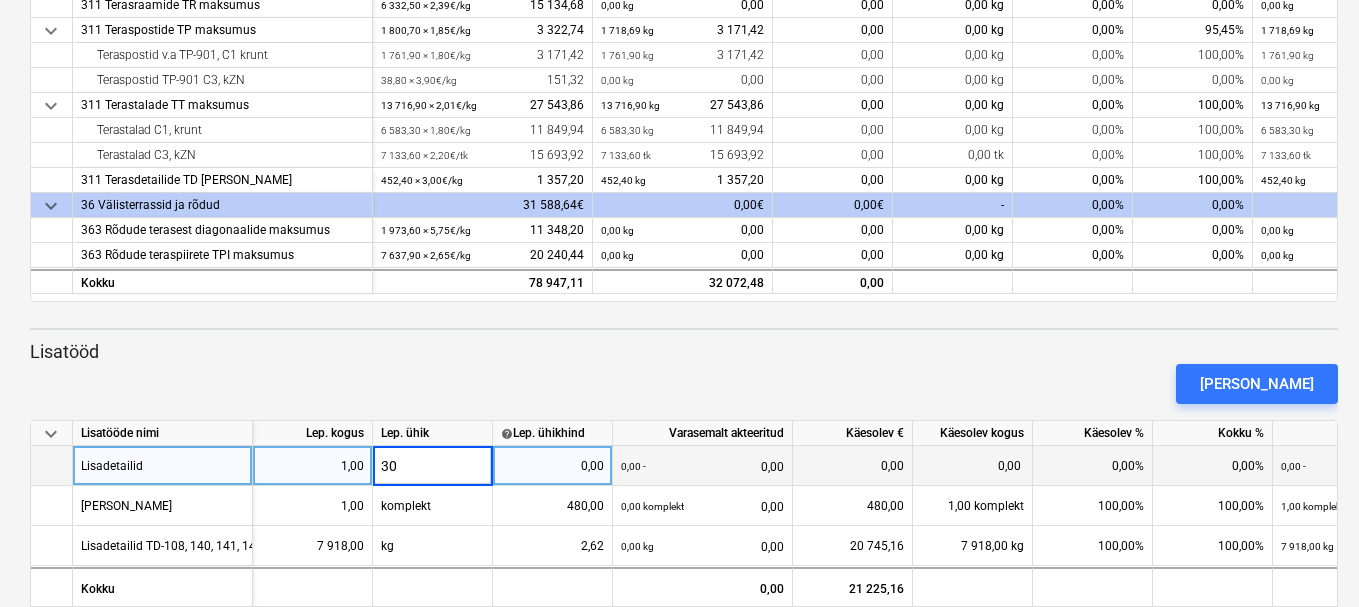 type on "3" 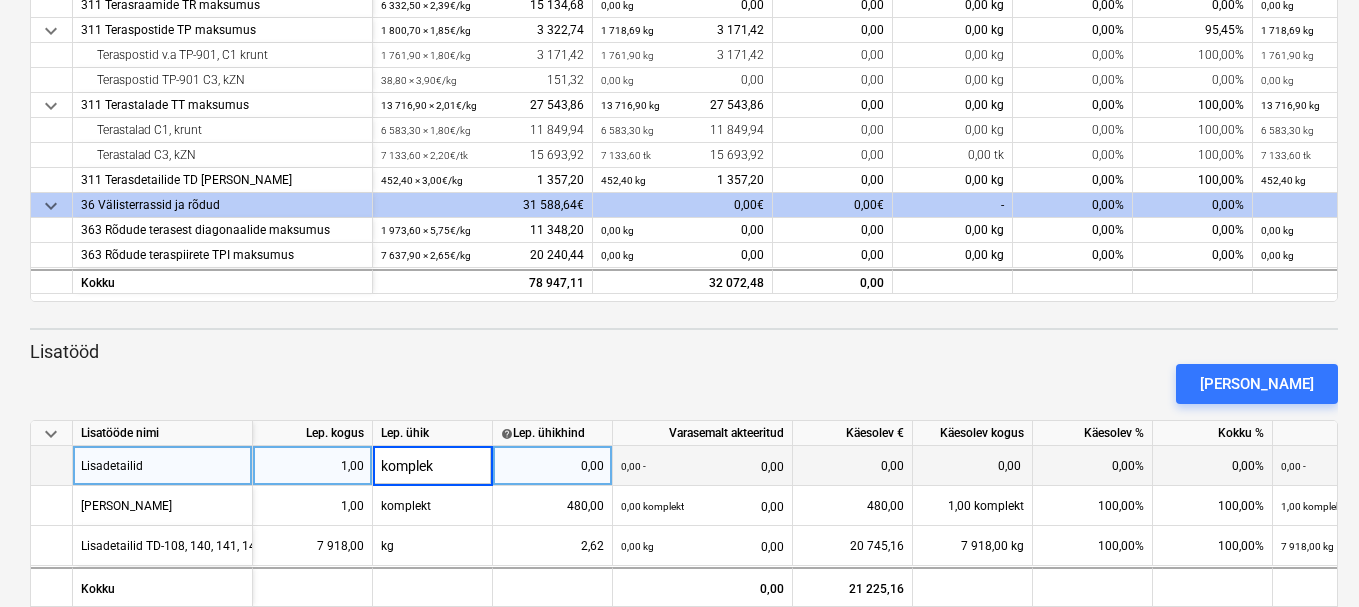 type on "komplekt" 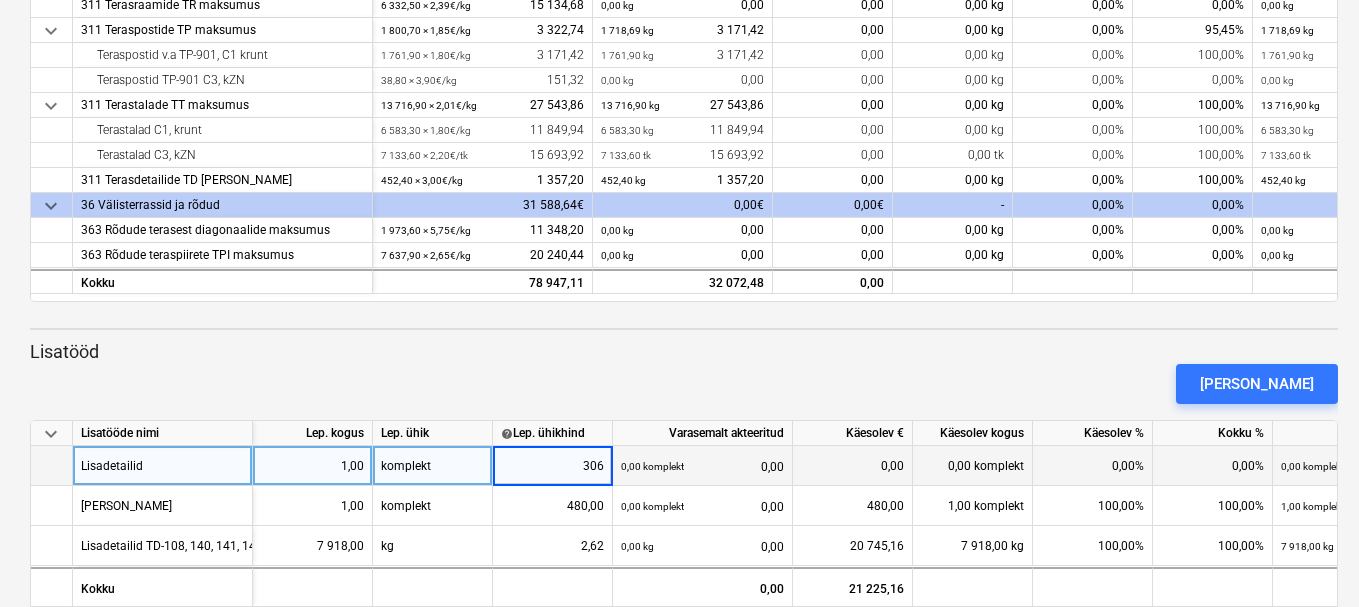 type on "3060" 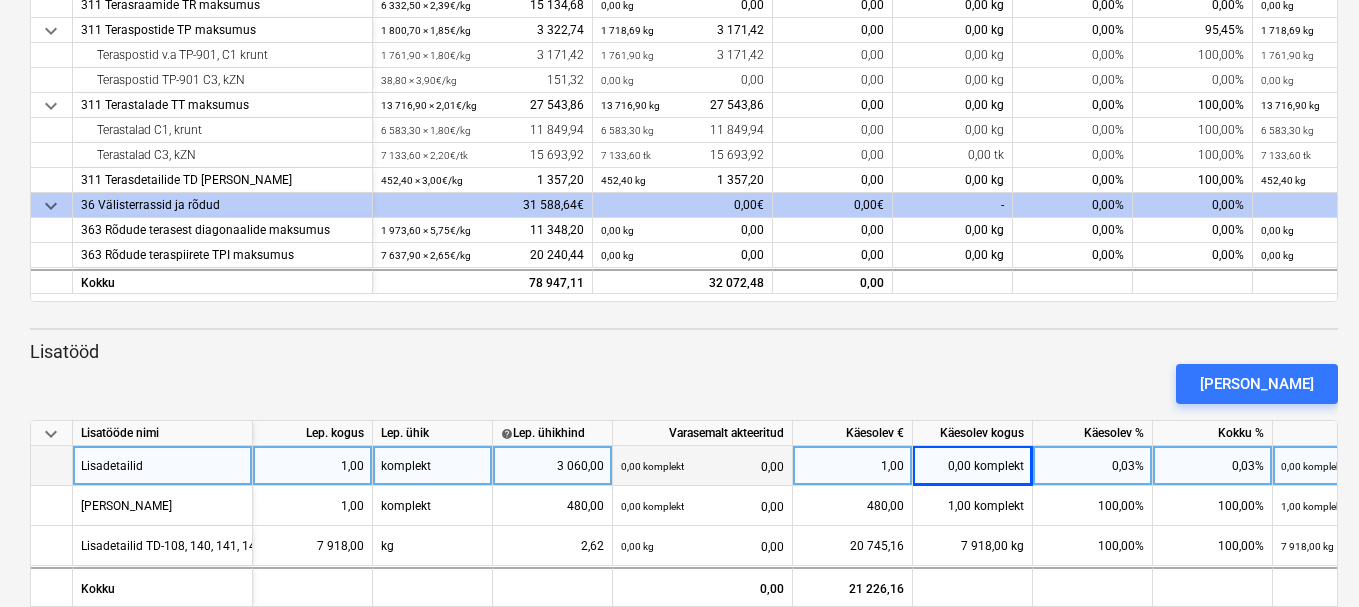 click on "0,00   komplekt" at bounding box center (973, 466) 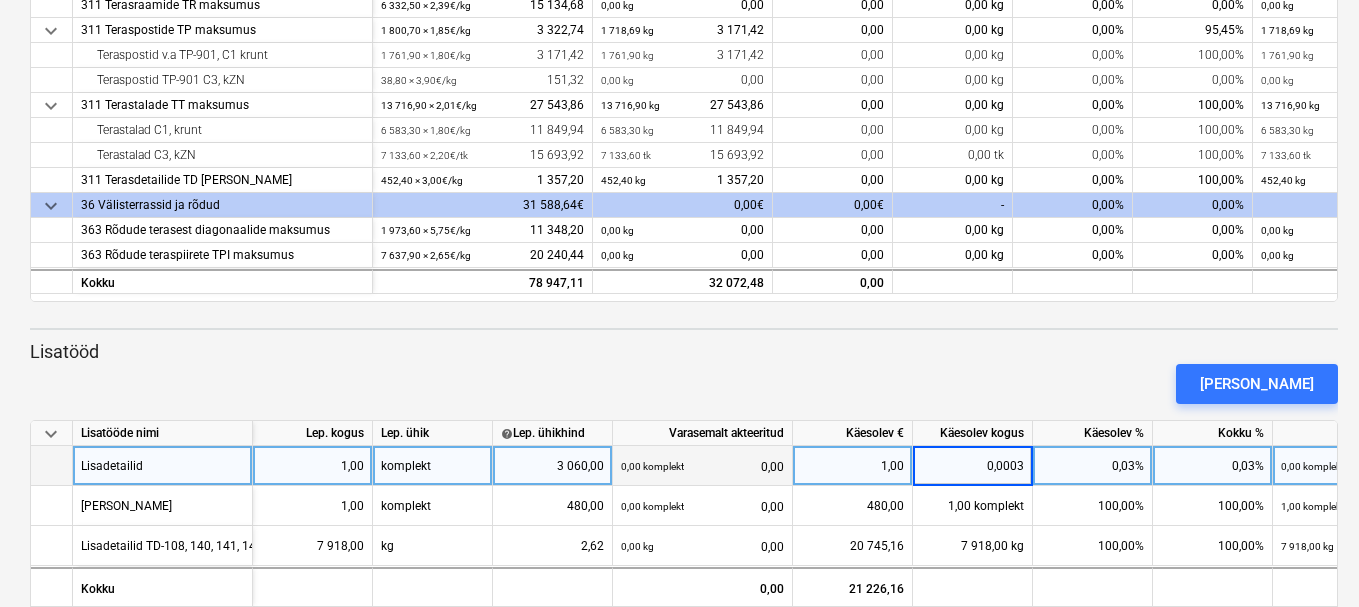 type on "1" 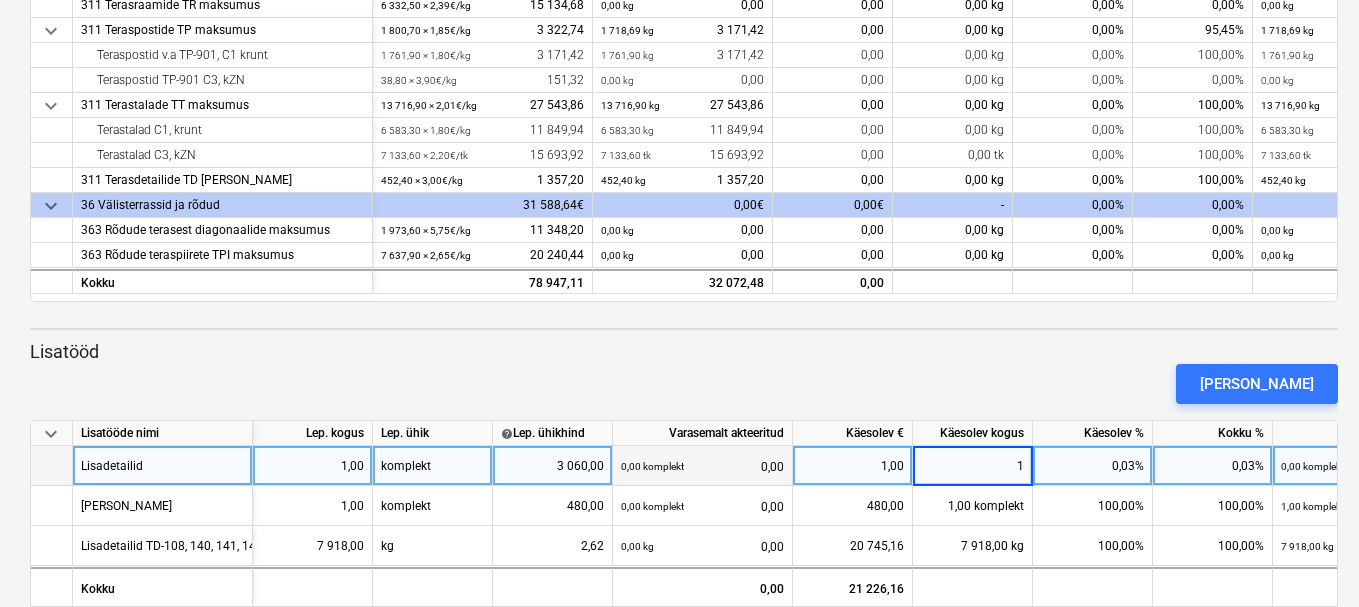 click on "[PERSON_NAME]" at bounding box center [684, 384] 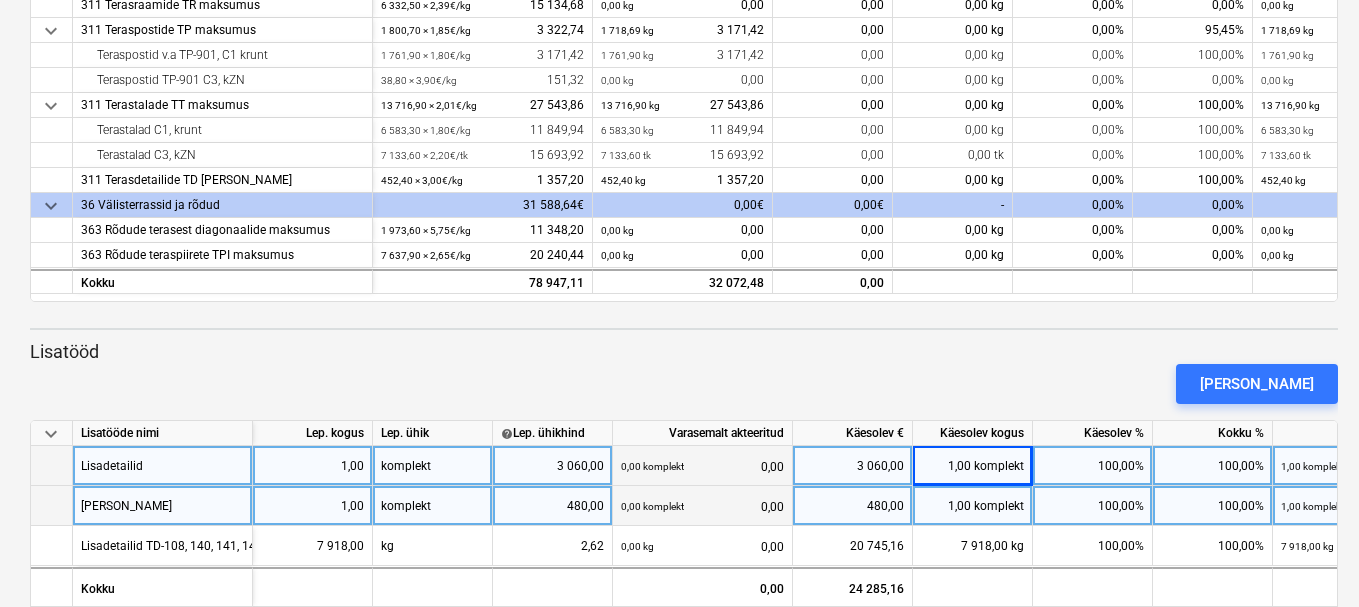 scroll, scrollTop: 401, scrollLeft: 0, axis: vertical 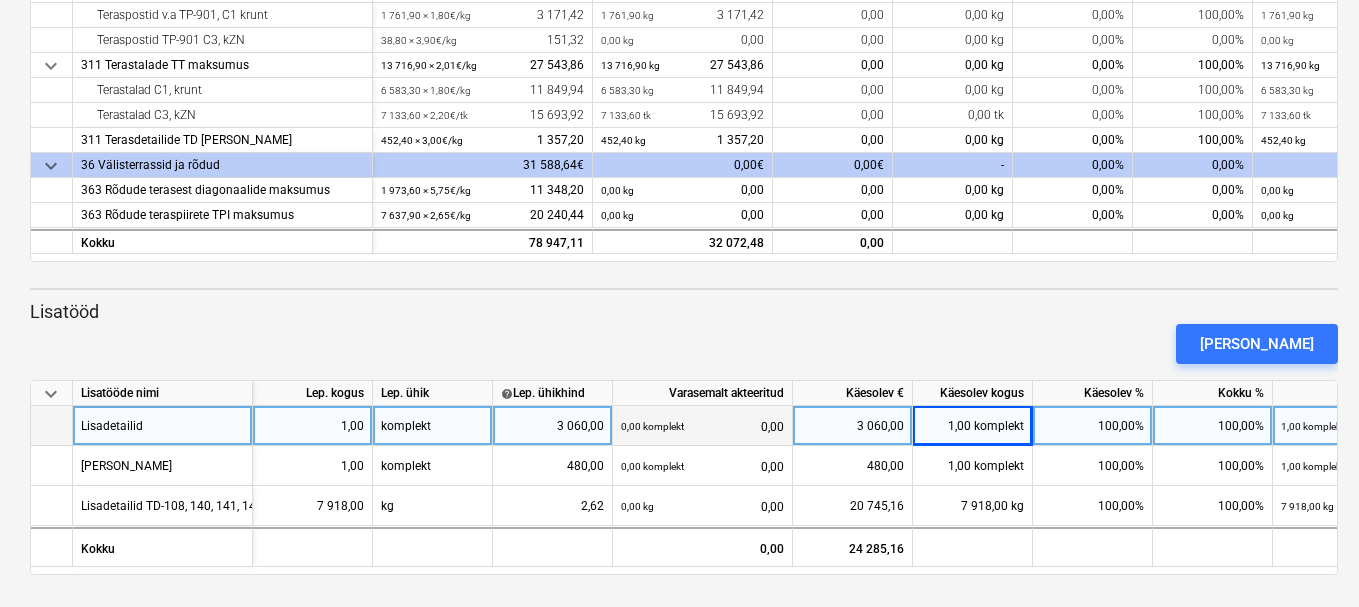 click on "1,00" at bounding box center (312, 426) 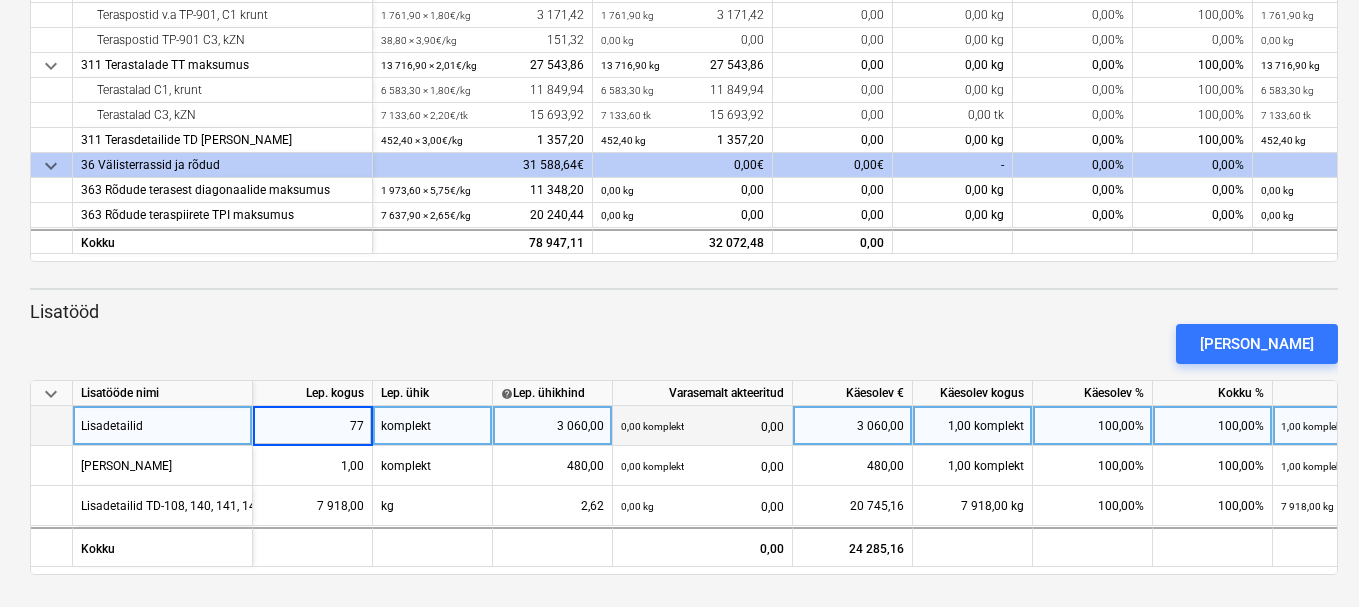 type on "770" 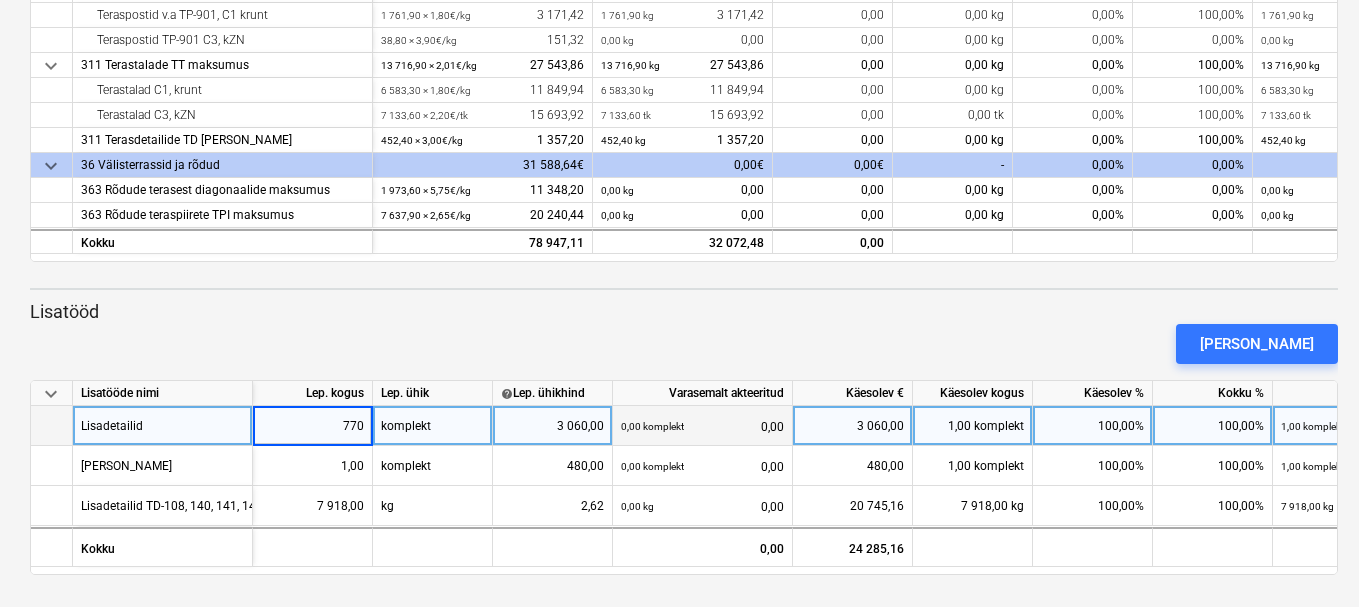 click on "komplekt" at bounding box center (433, 426) 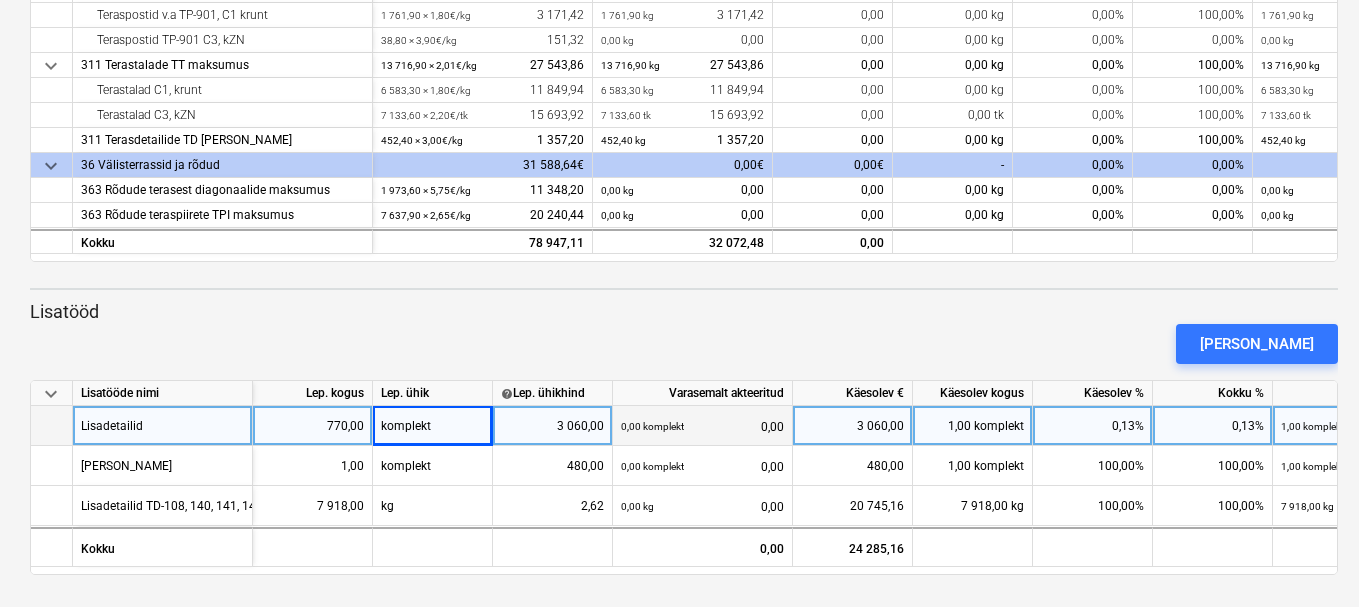 click on "komplekt" at bounding box center [433, 426] 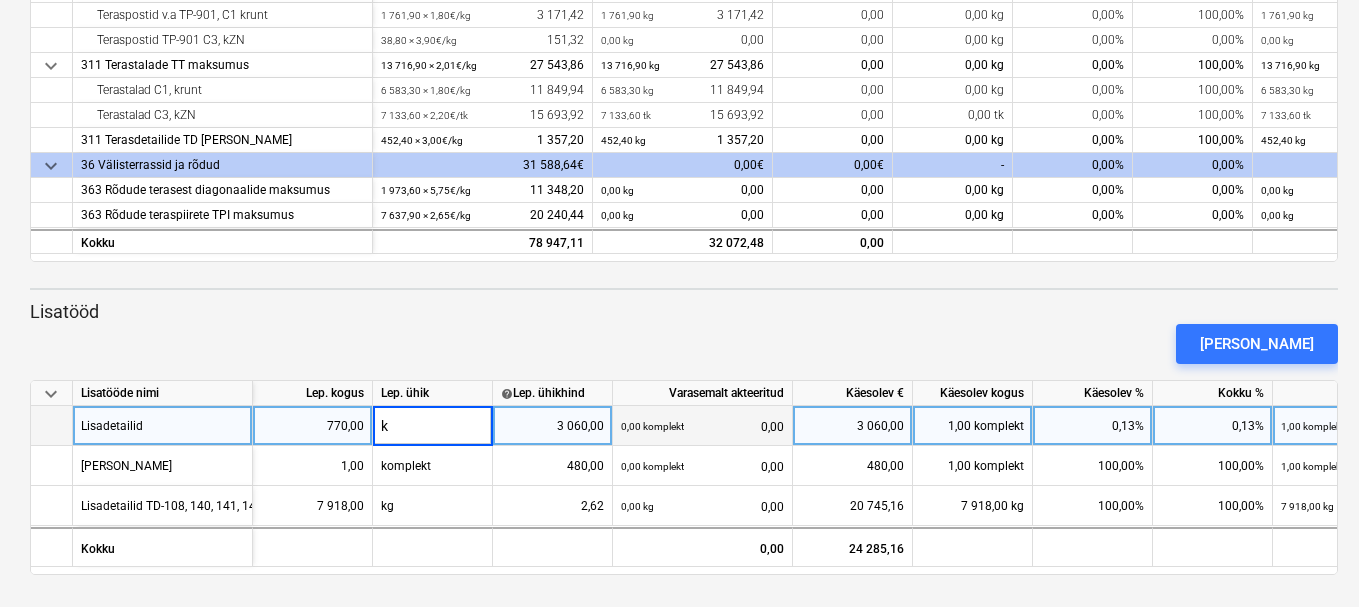 type on "kg" 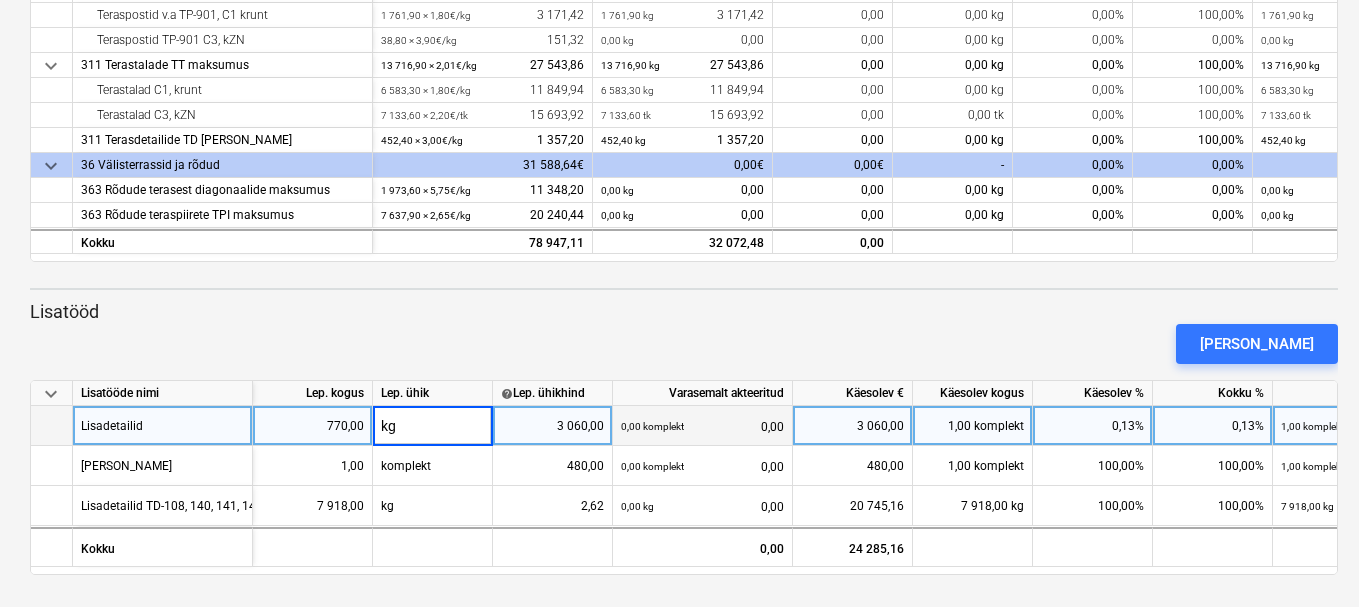 click on "3 060,00" at bounding box center (552, 426) 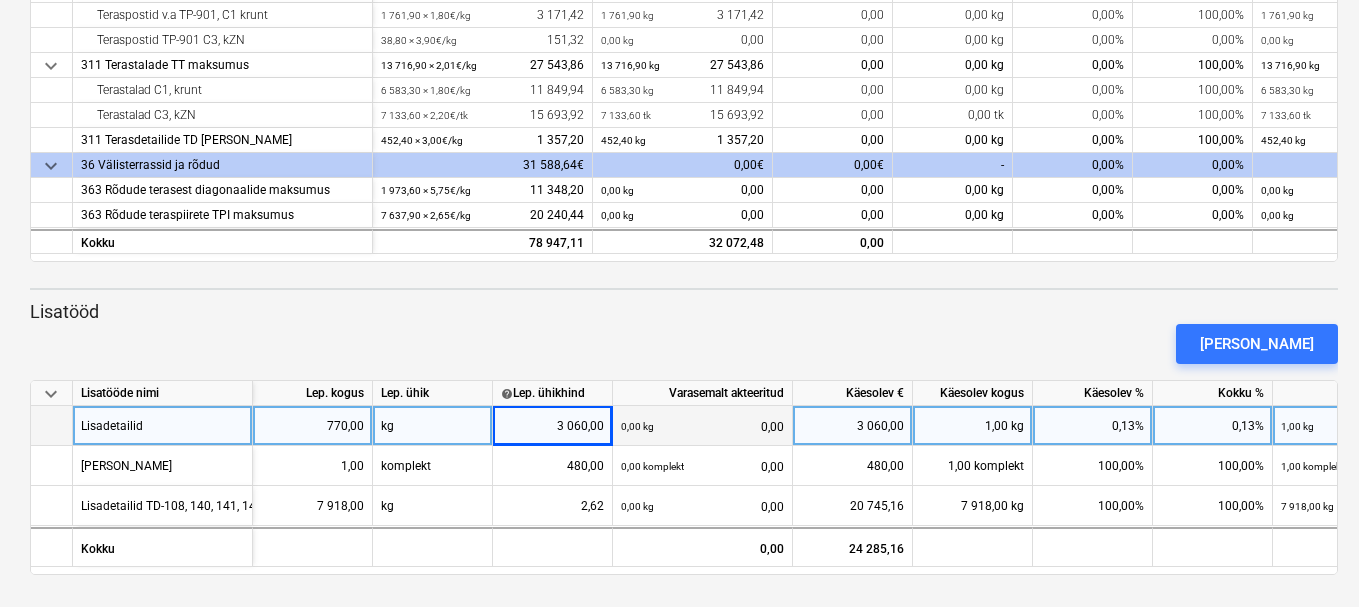 click on "3 060,00" at bounding box center [552, 426] 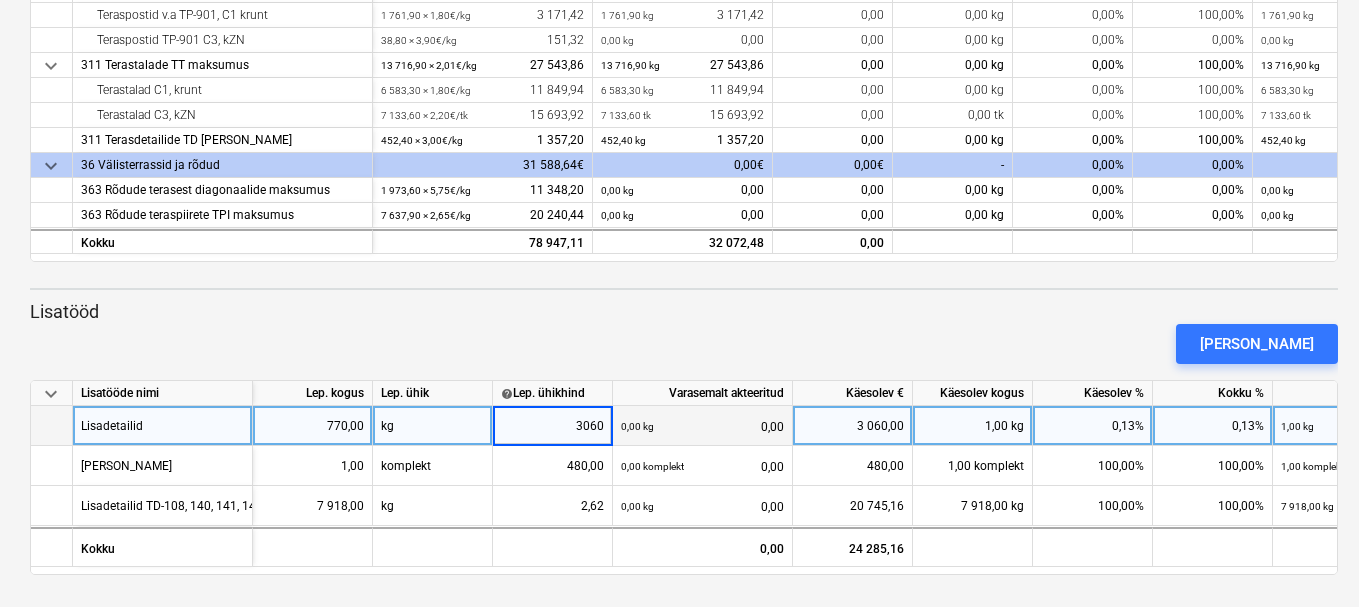 click on "3060" at bounding box center (552, 425) 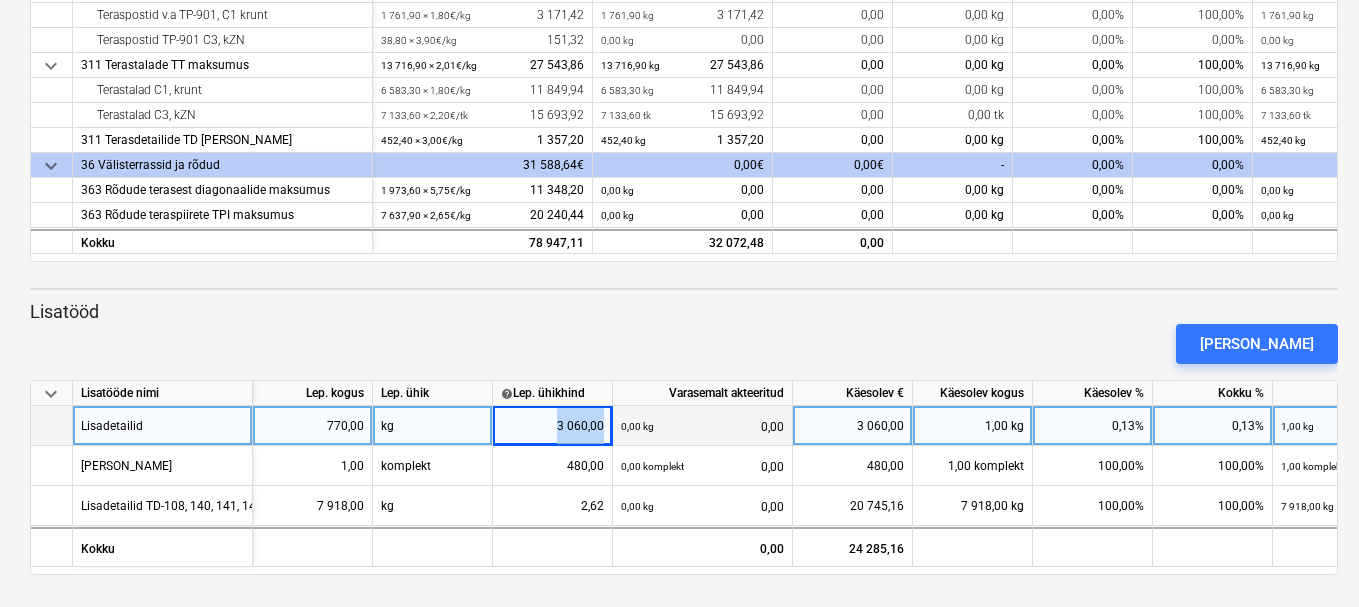 drag, startPoint x: 545, startPoint y: 416, endPoint x: 618, endPoint y: 416, distance: 73 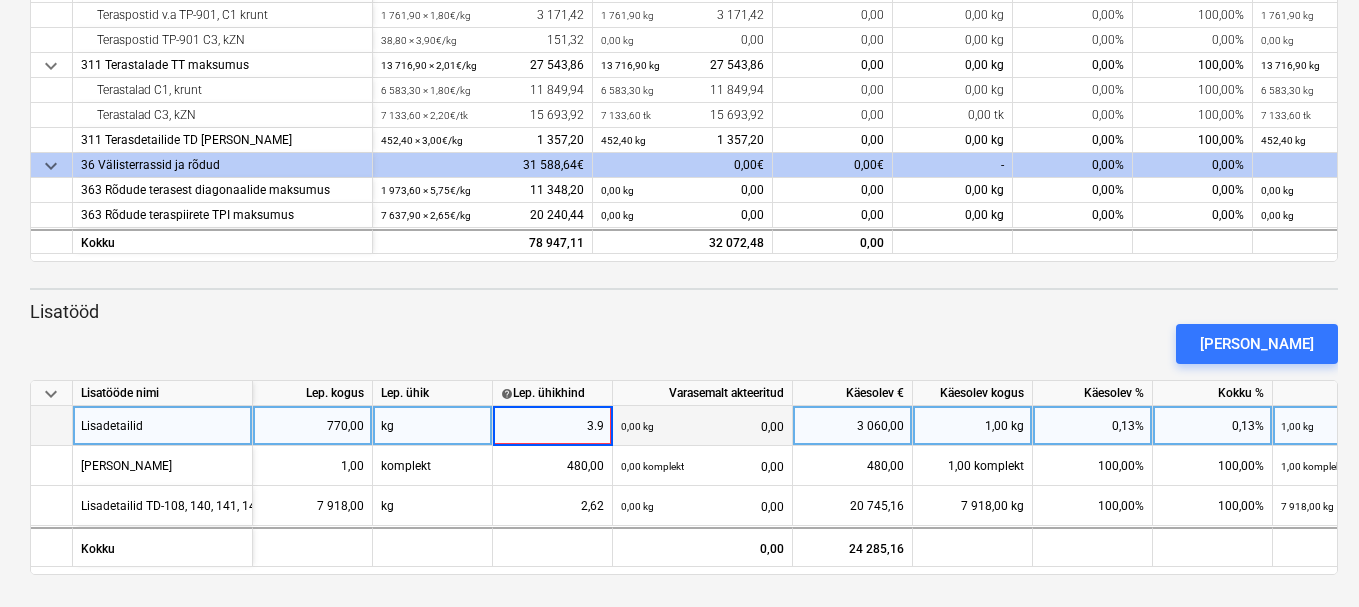 type on "3.97" 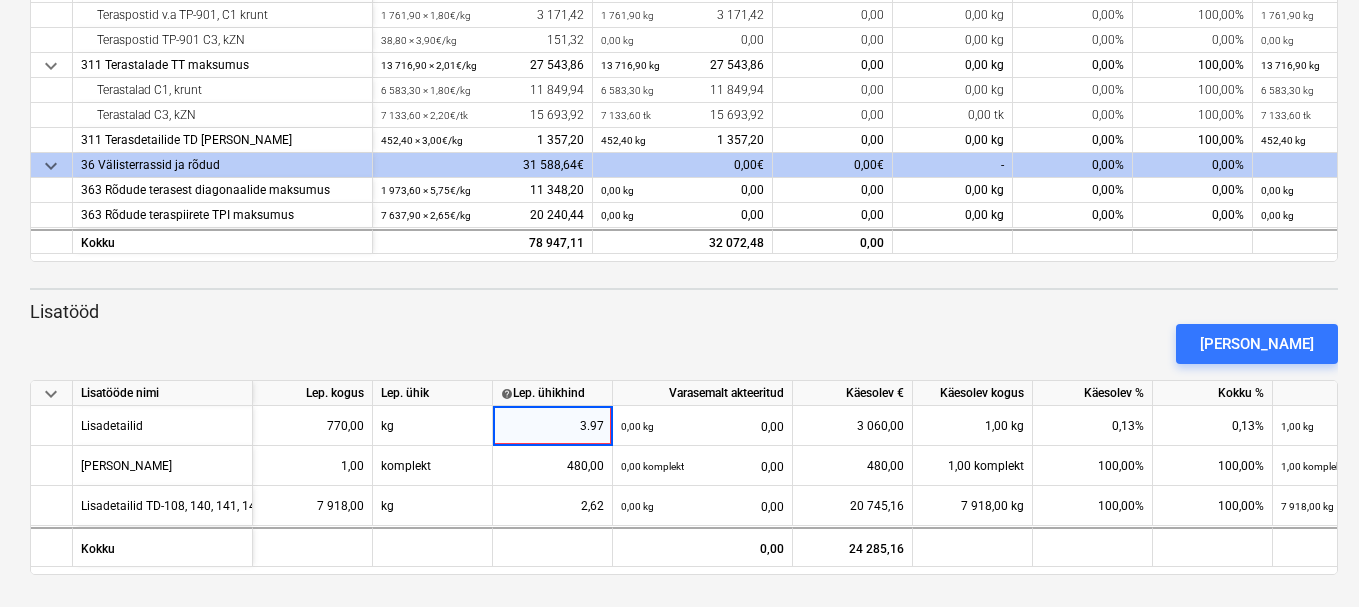 click on "[PERSON_NAME]" at bounding box center [684, 344] 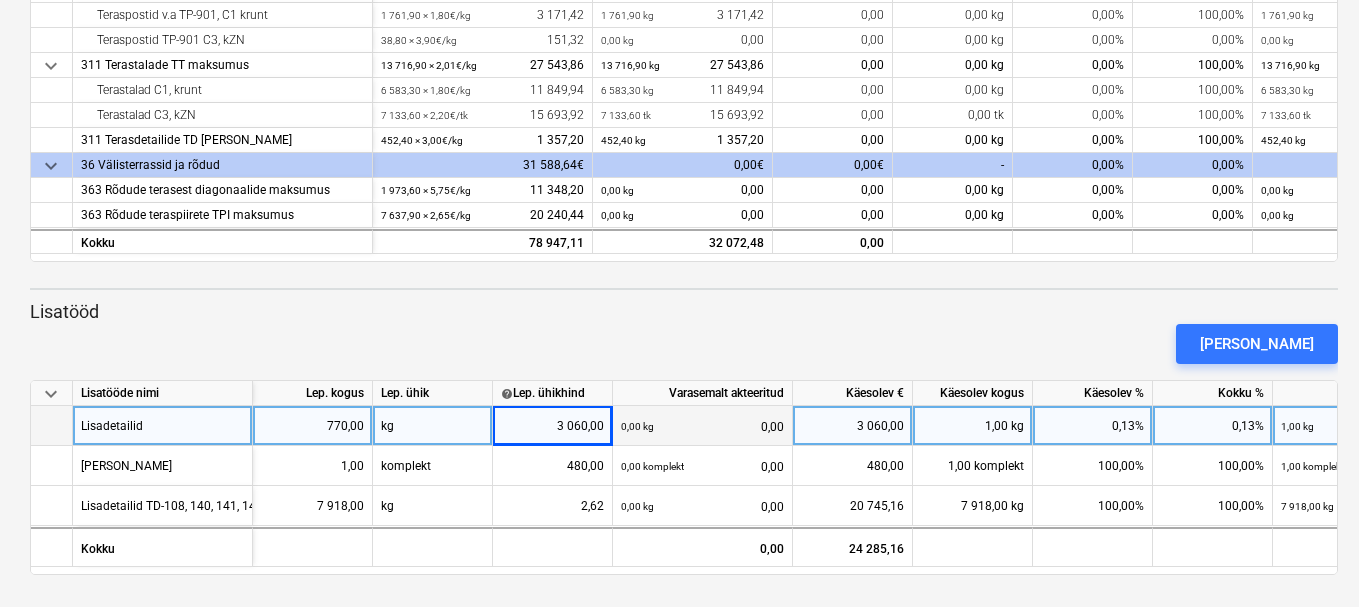 click on "1,00   kg" at bounding box center (973, 426) 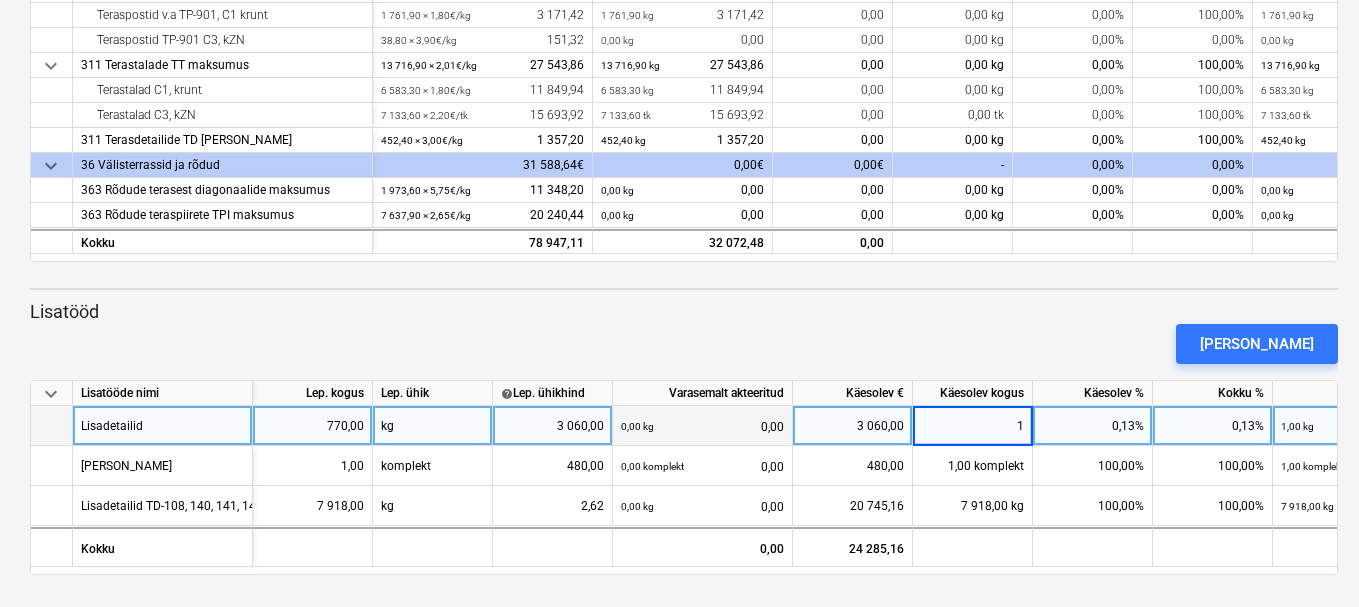 type 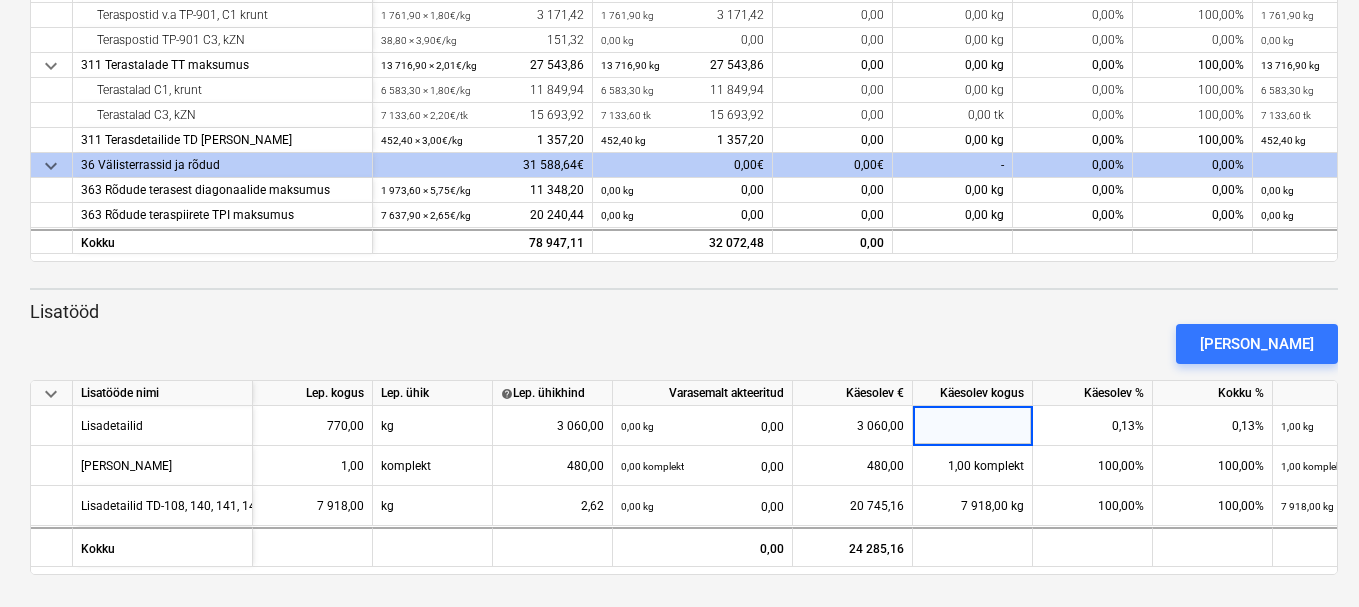 click on "[PERSON_NAME]" at bounding box center (684, 344) 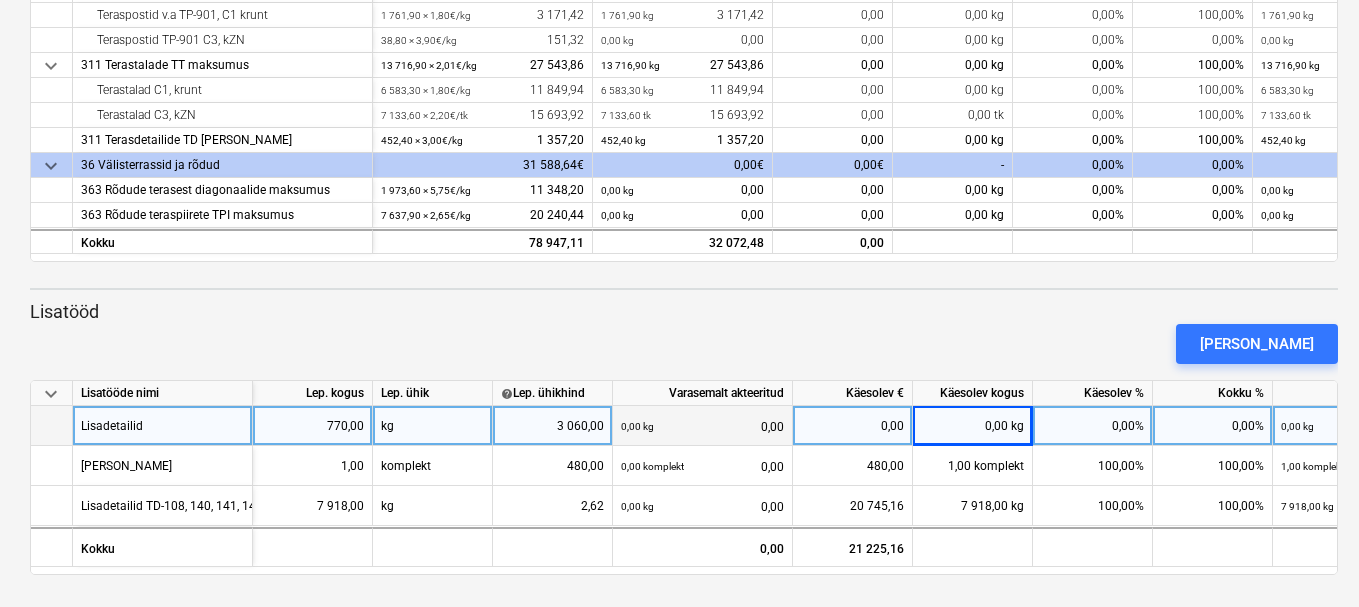click on "0,00   kg" at bounding box center [973, 426] 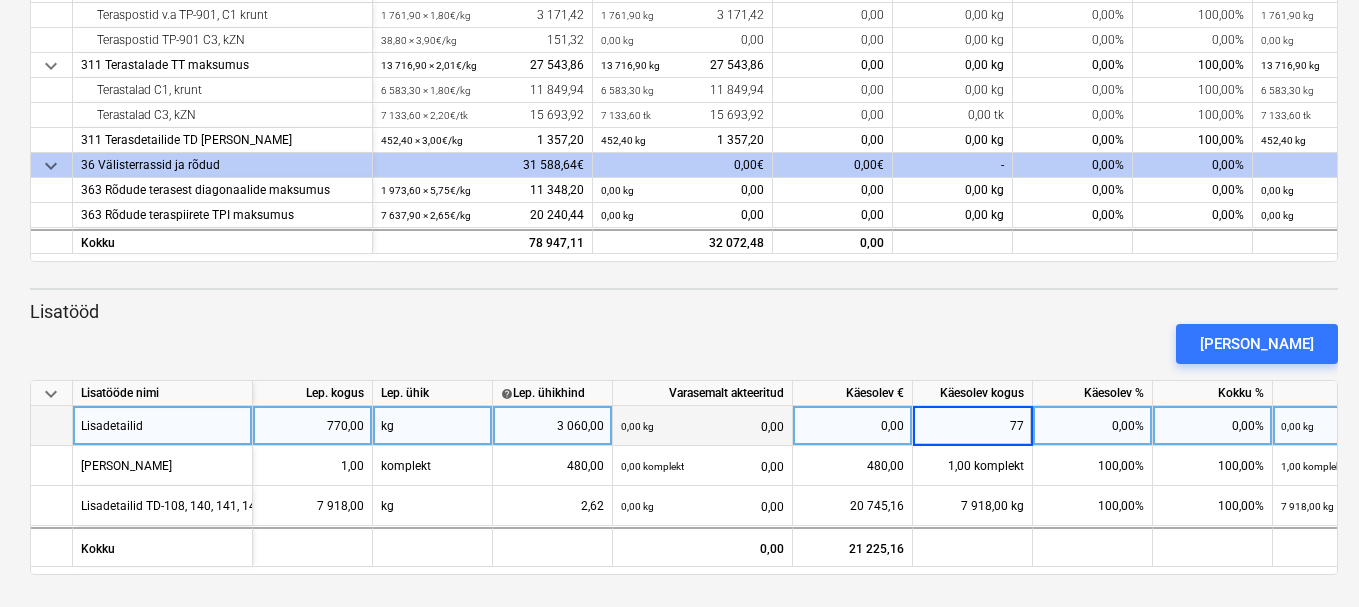 type on "770" 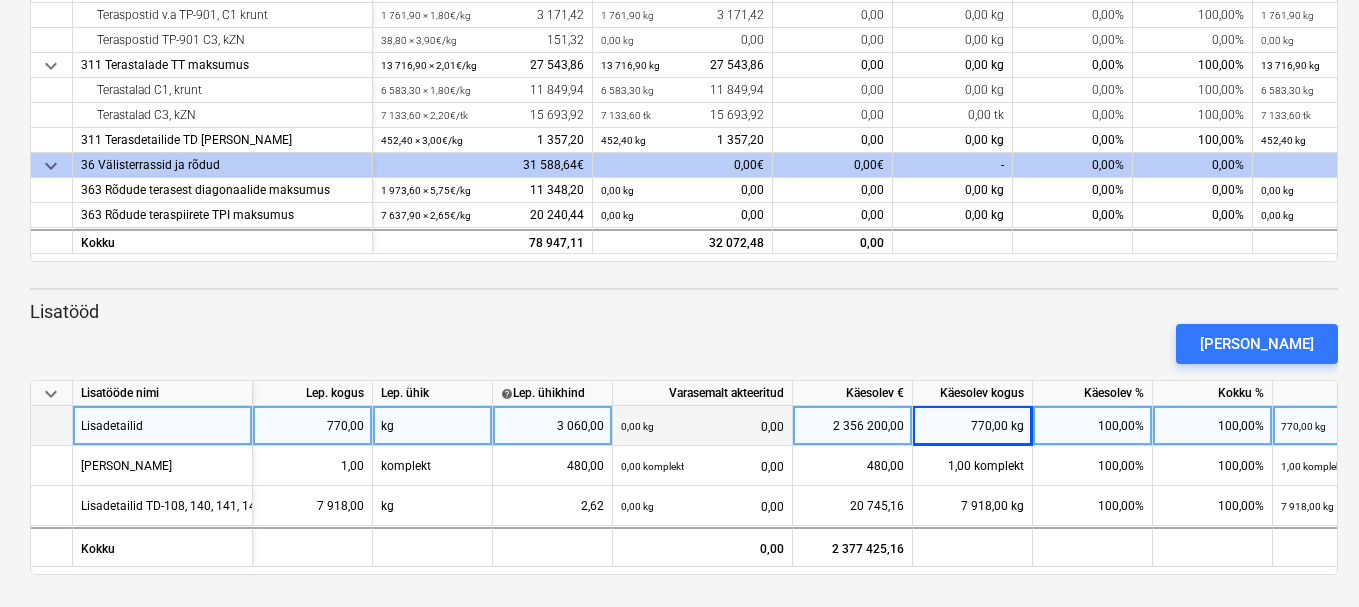 click on "3 060,00" at bounding box center (552, 426) 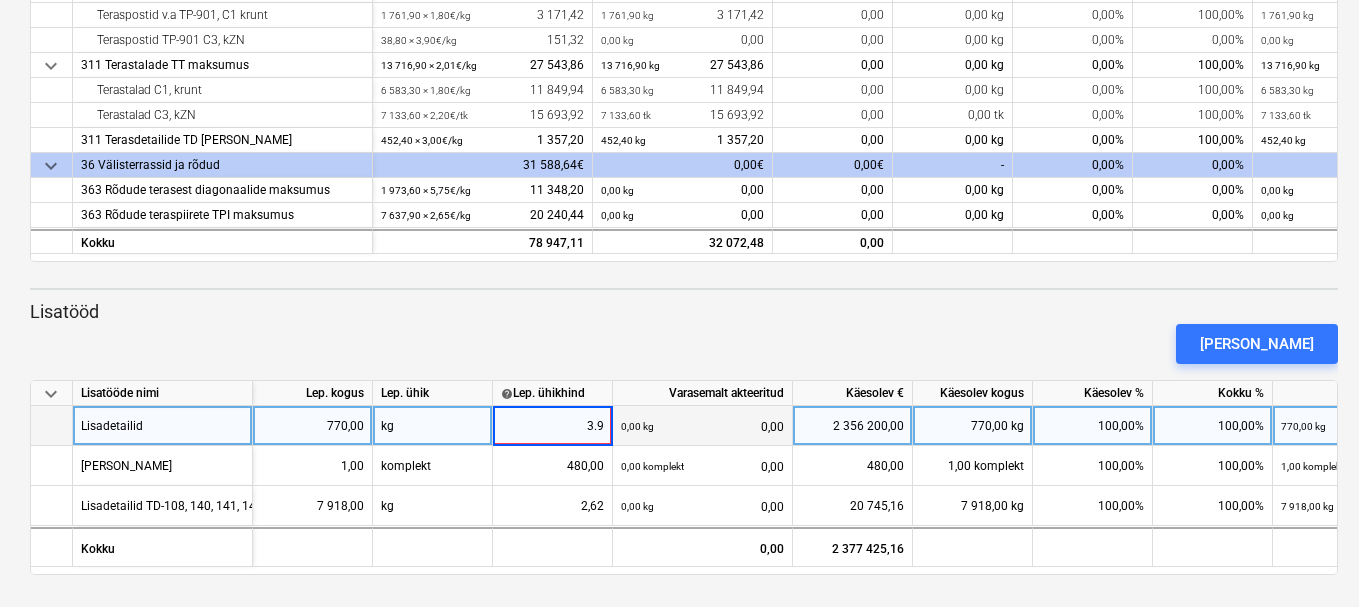 type on "3.97" 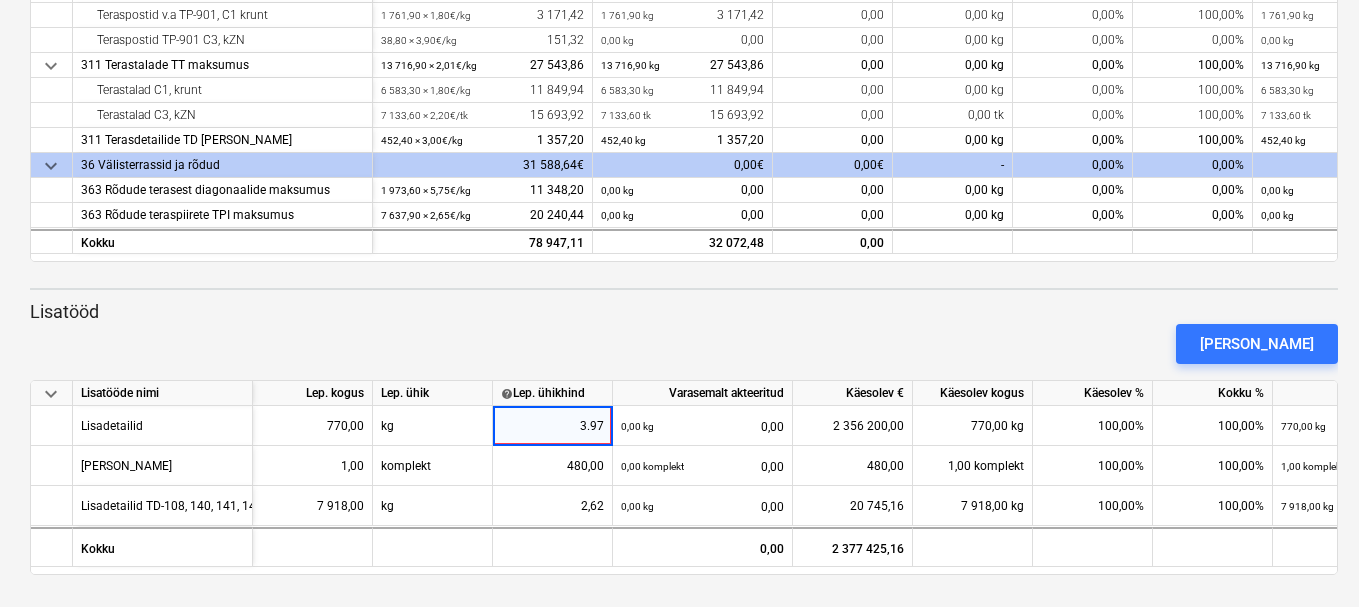 click on "[PERSON_NAME]" at bounding box center [684, 344] 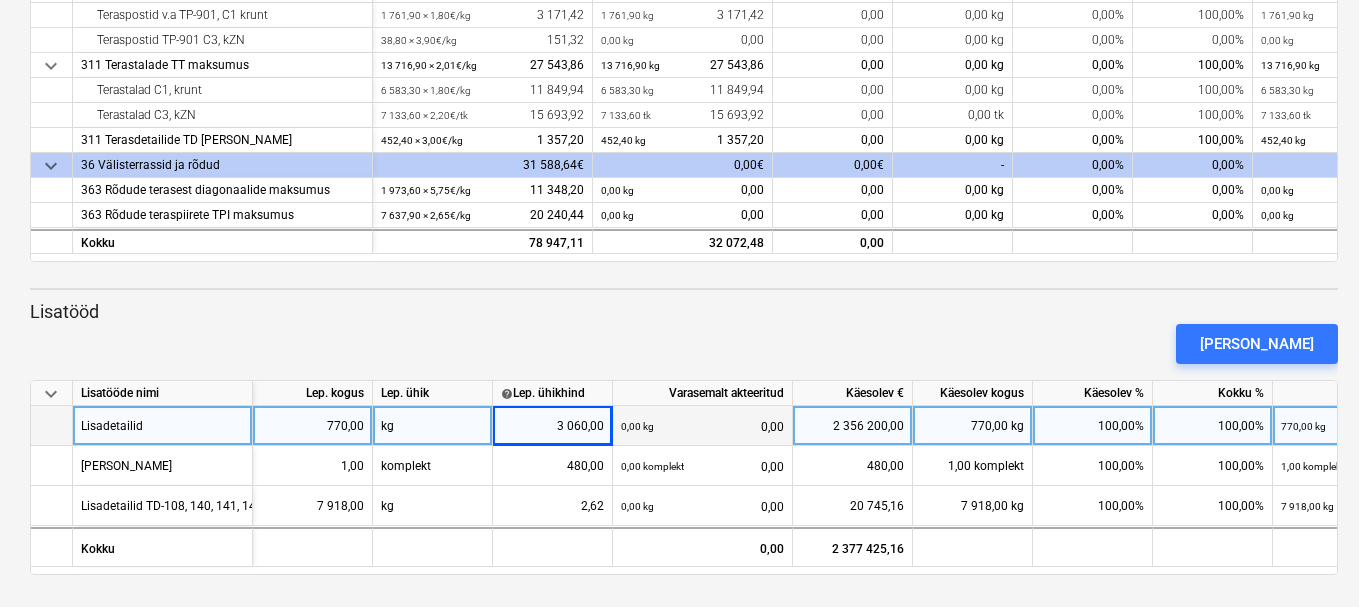 click on "3 060,00" at bounding box center [552, 426] 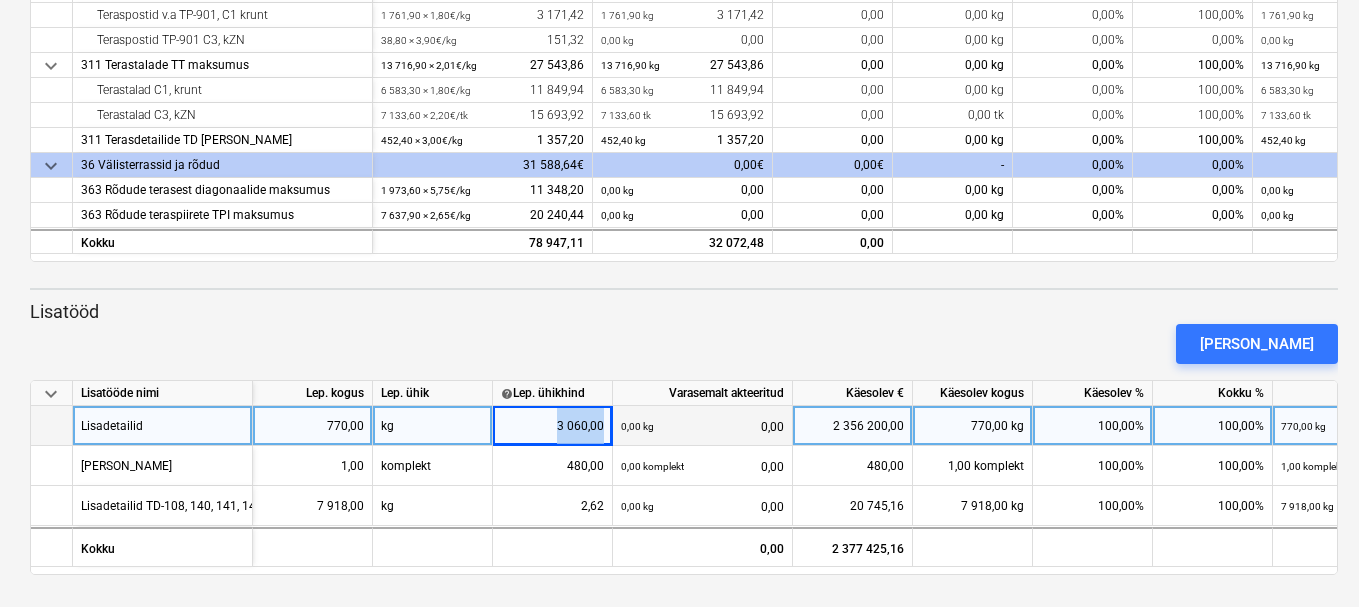 drag, startPoint x: 557, startPoint y: 429, endPoint x: 621, endPoint y: 425, distance: 64.12488 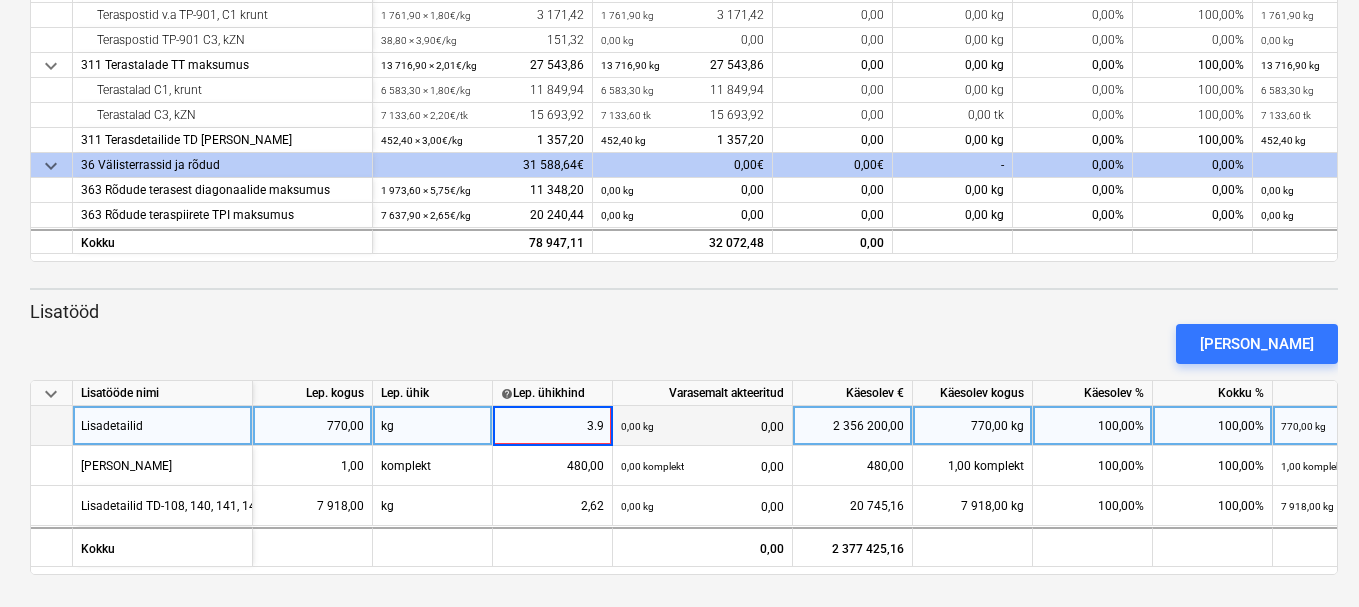 type on "3.97" 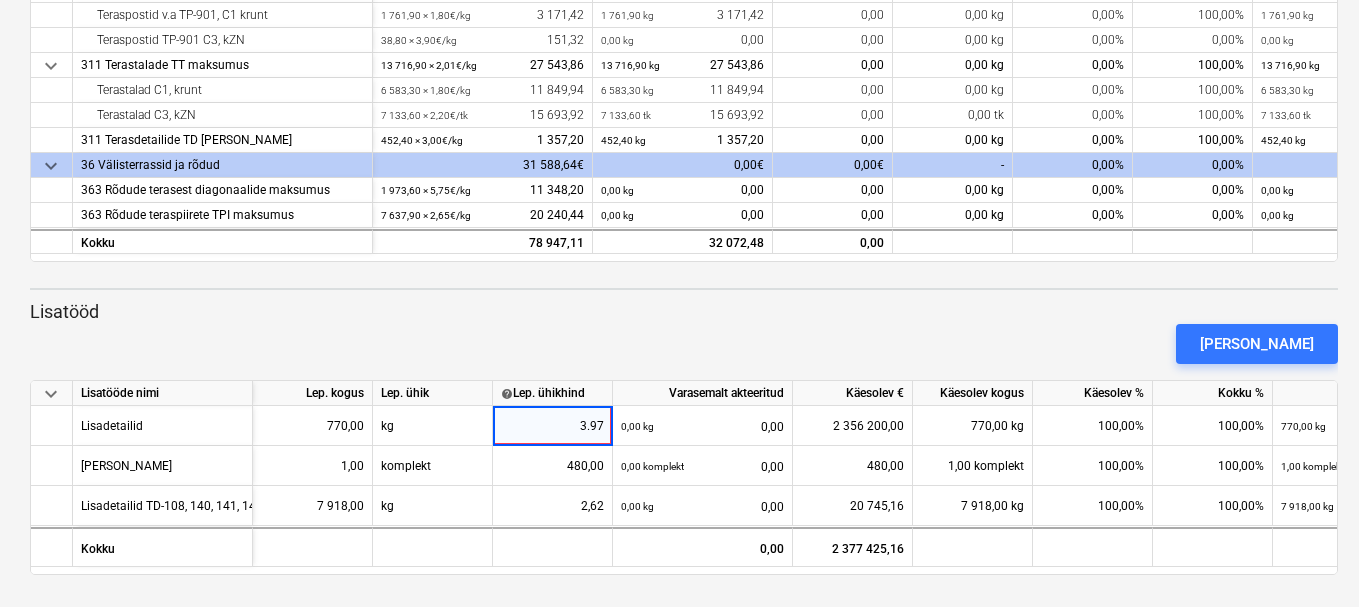 click on "[PERSON_NAME]" at bounding box center [684, 344] 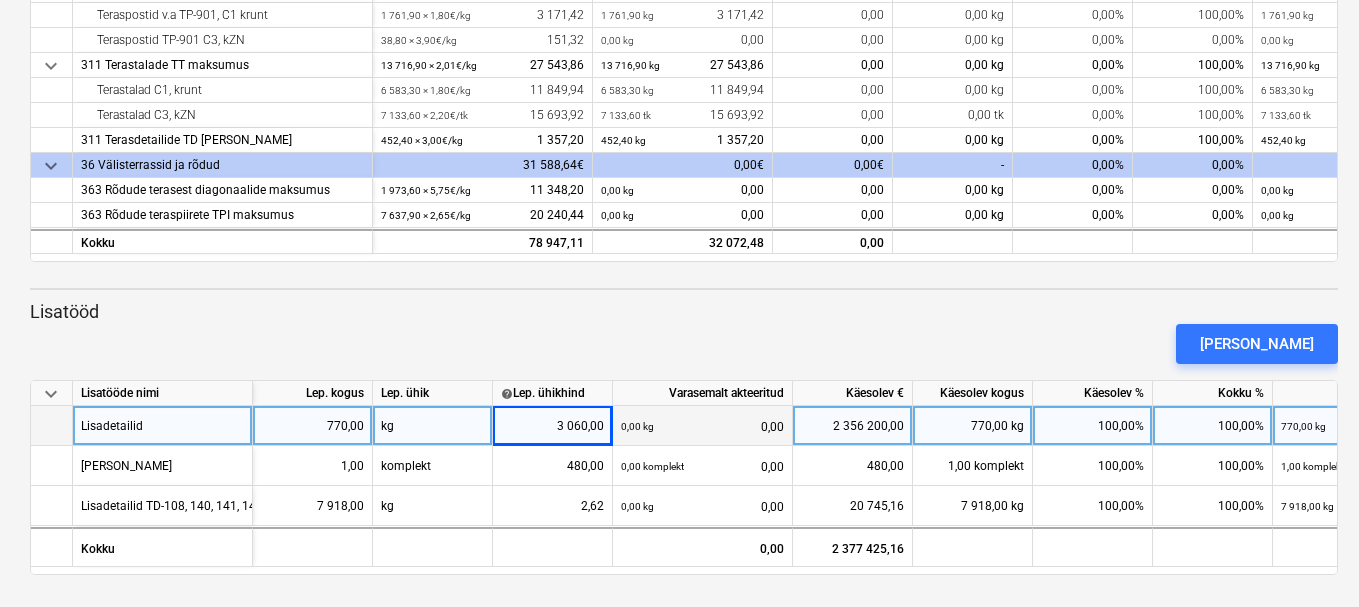 click on "770,00   kg" at bounding box center [973, 426] 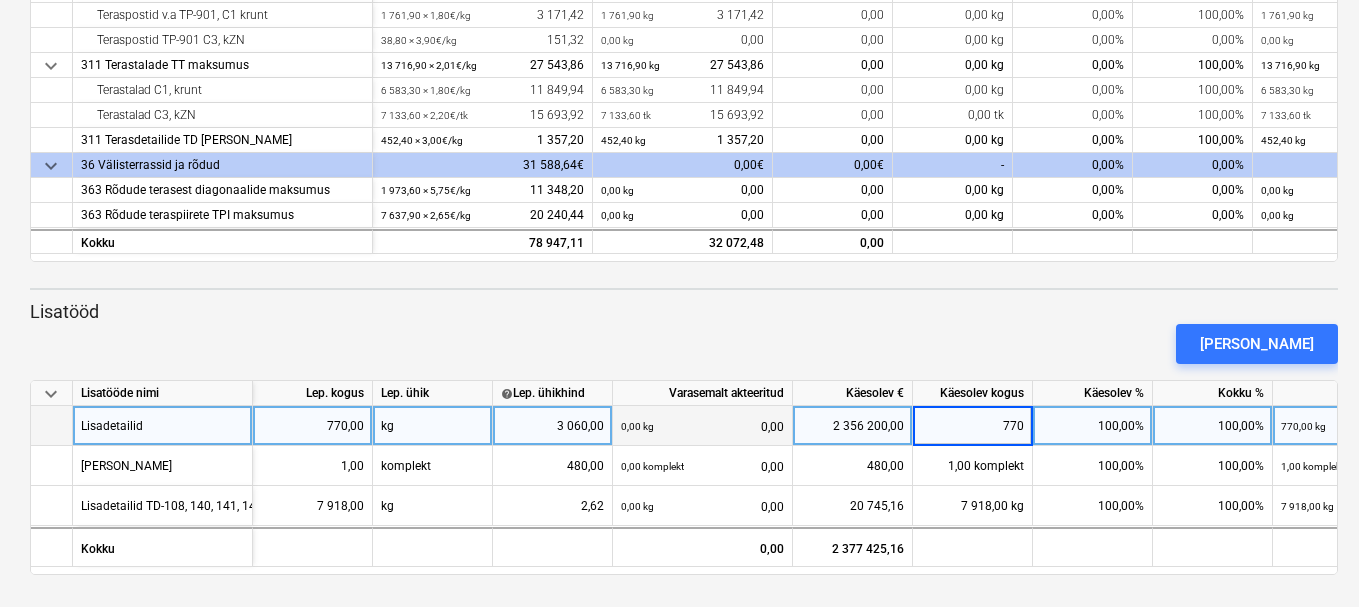 type 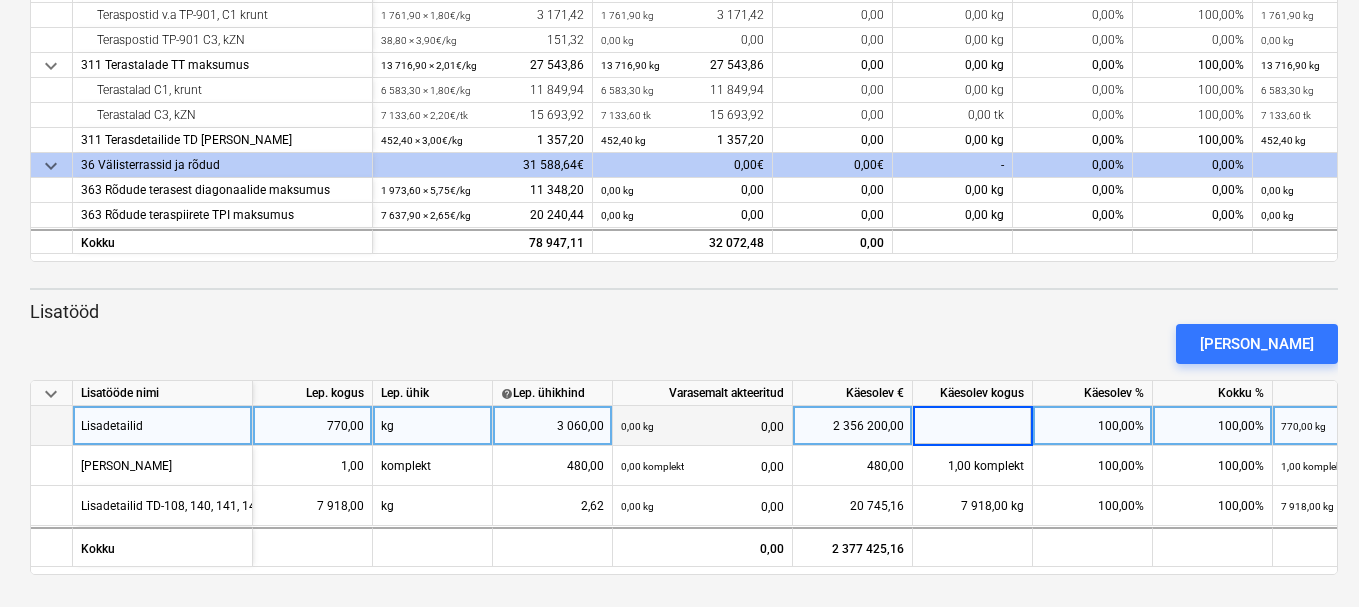 click on "2 356 200,00" at bounding box center (852, 426) 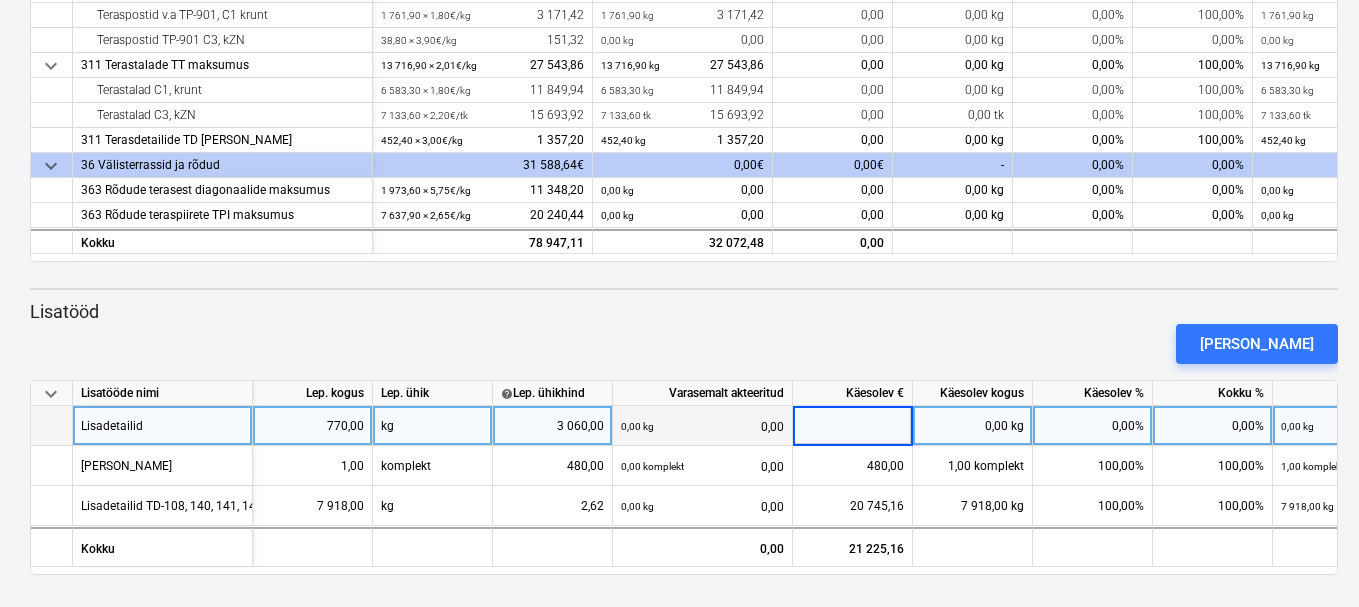 click on "3 060,00" at bounding box center (552, 426) 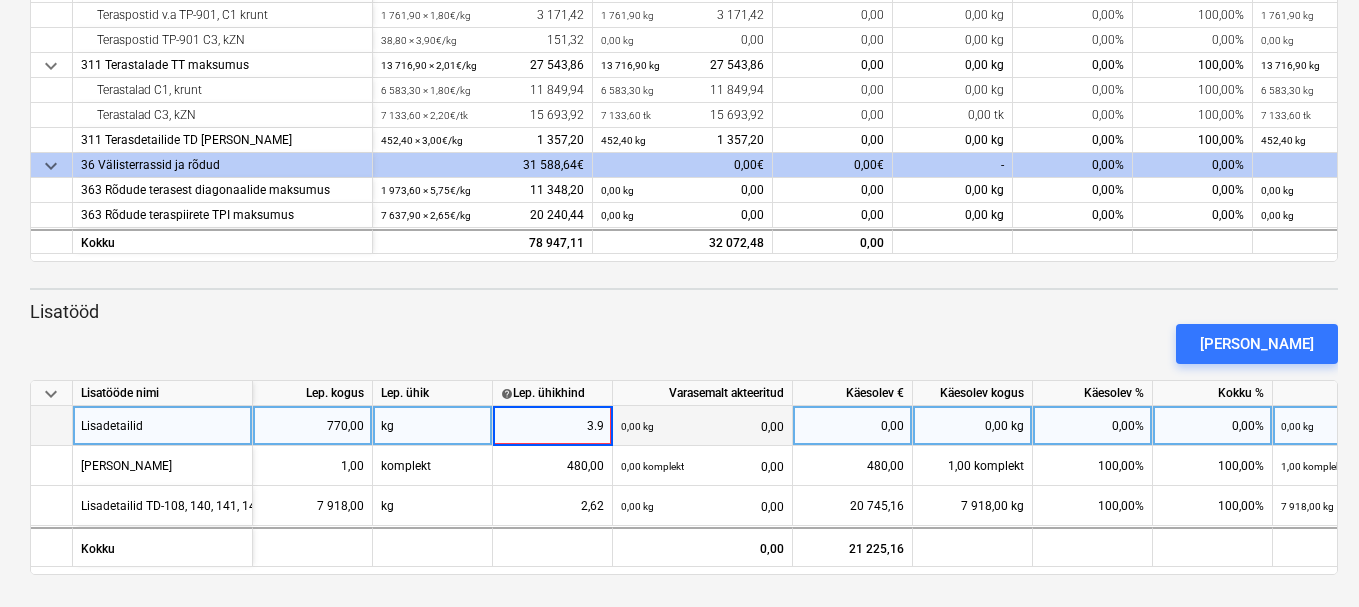type on "3.97" 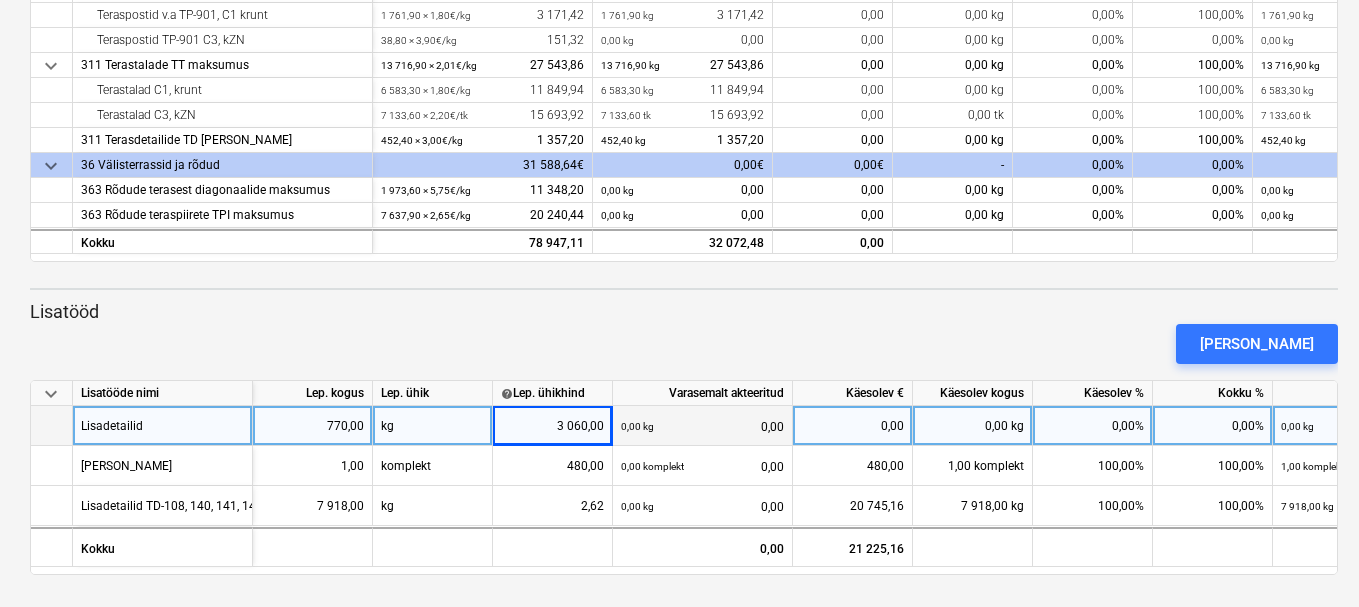 click on "[PERSON_NAME]" at bounding box center [684, 344] 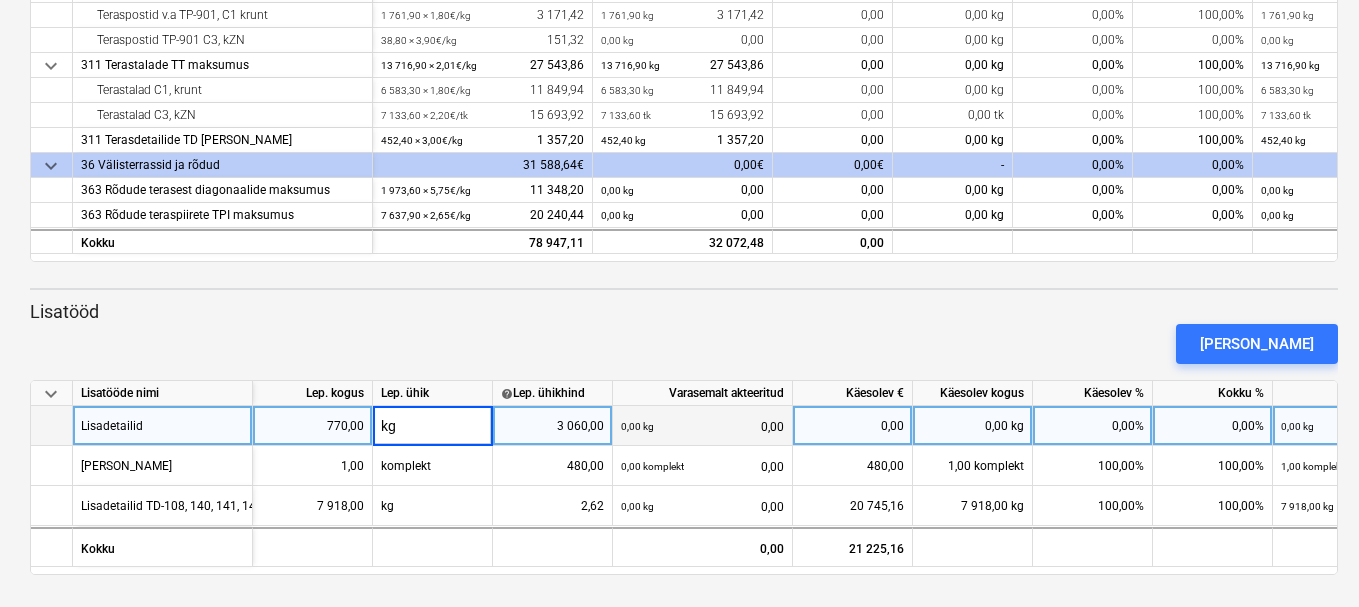 click on "3 060,00" at bounding box center [552, 426] 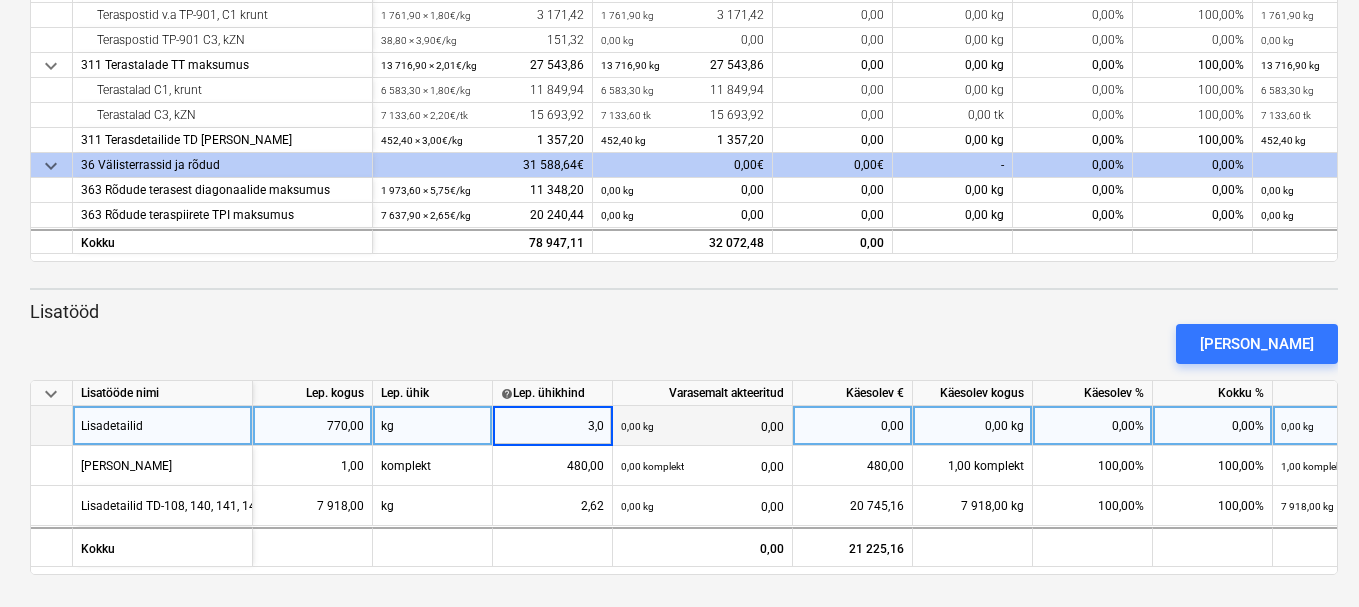 type on "3,07" 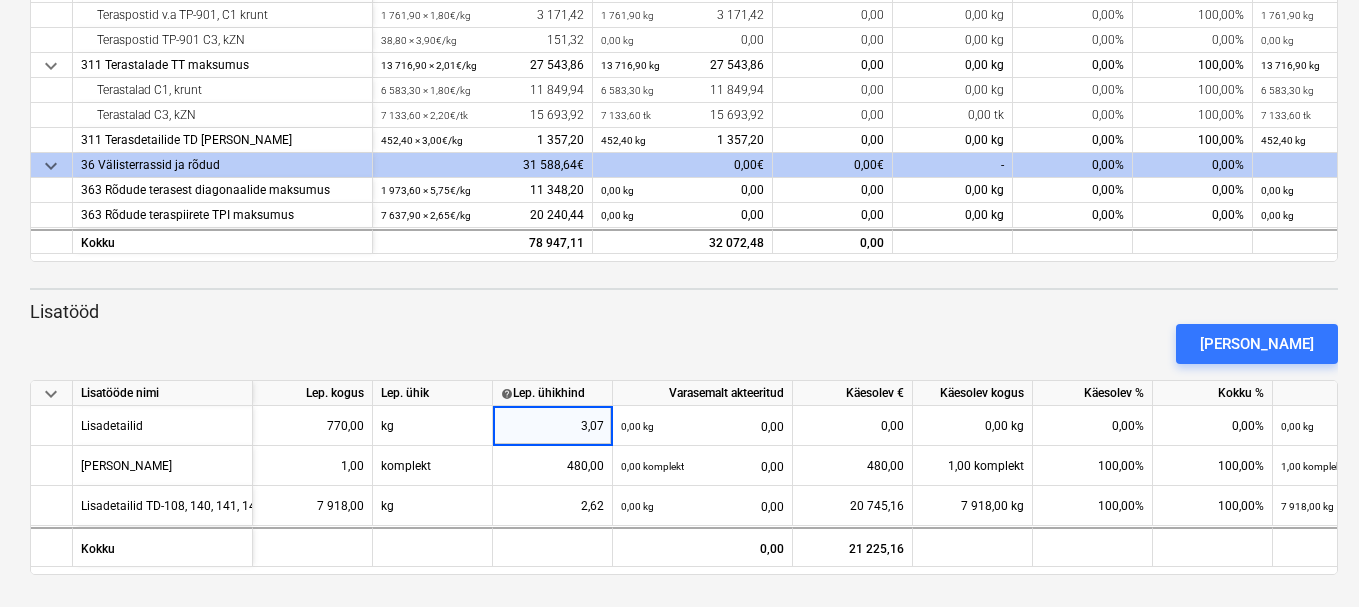 click on "[PERSON_NAME]" at bounding box center [684, 344] 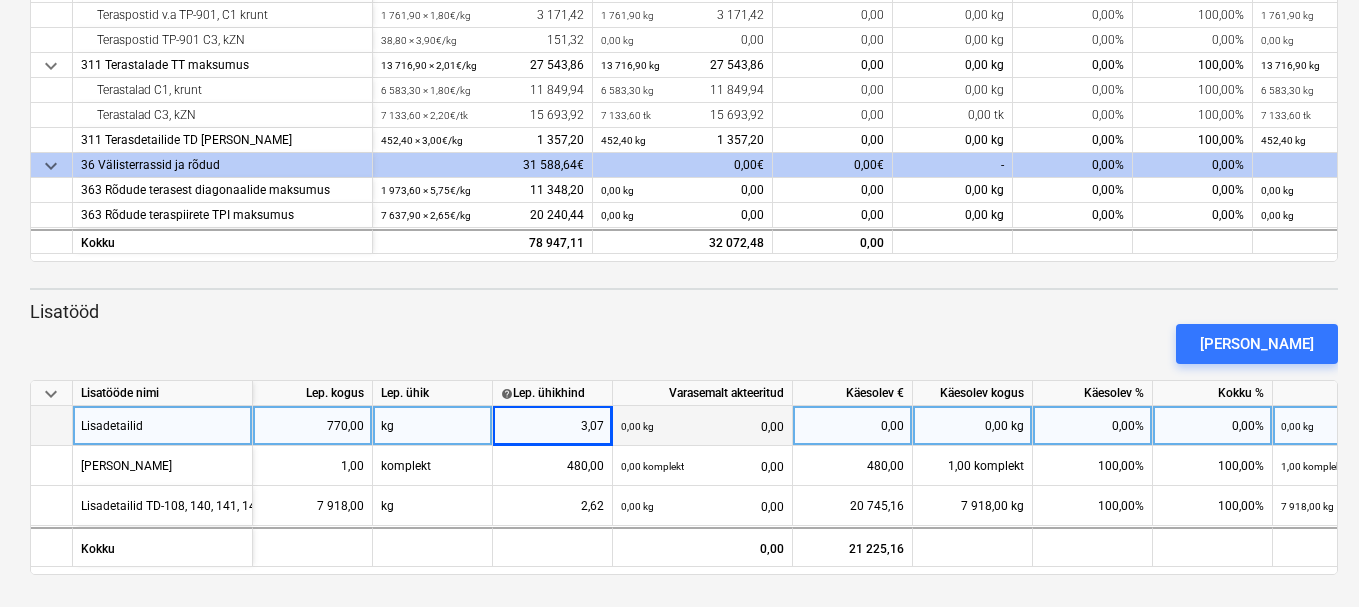 click on "3,07" at bounding box center [552, 426] 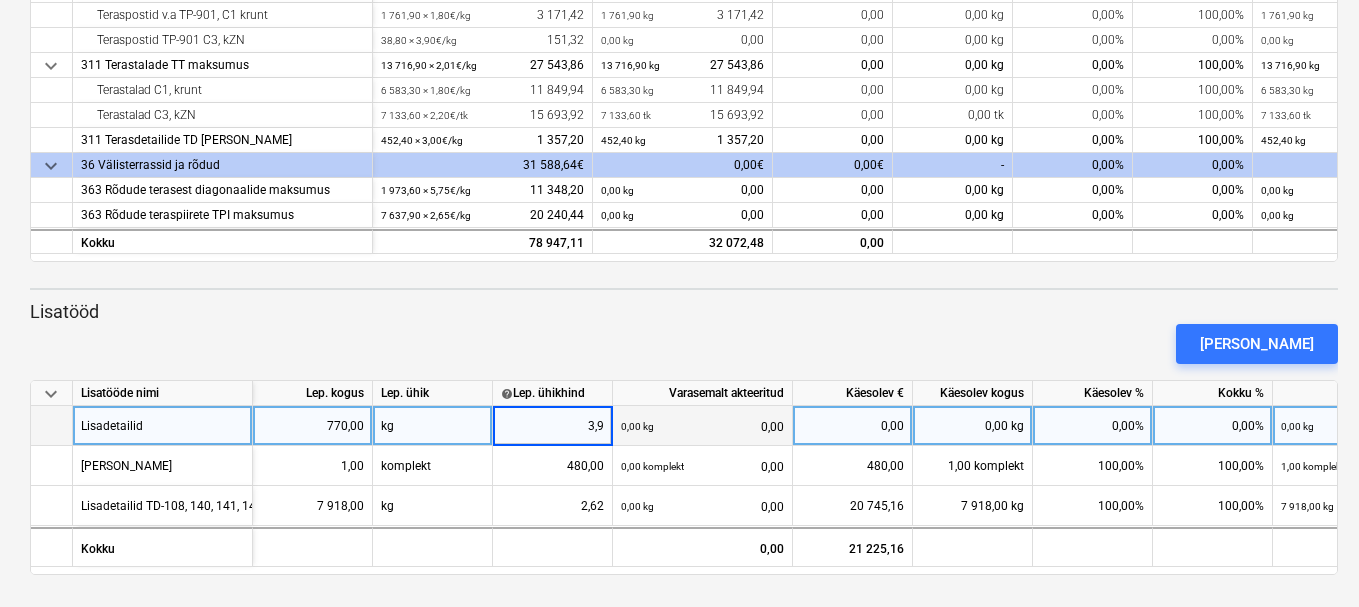 type on "3,97" 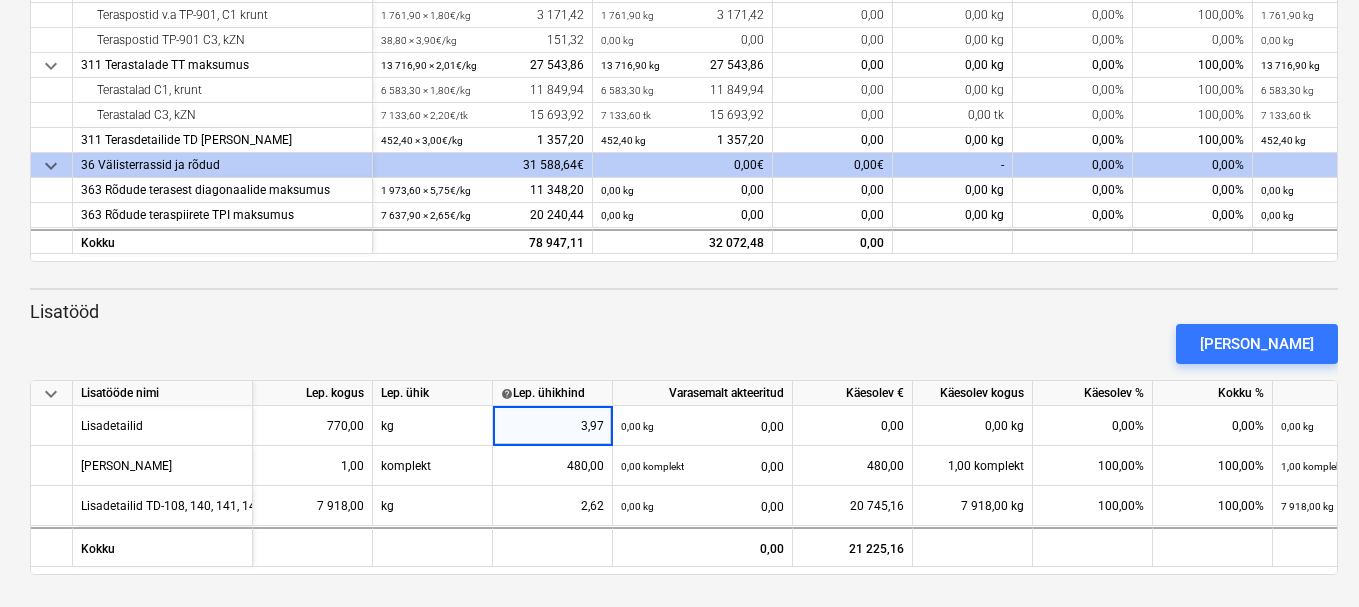 click on "[PERSON_NAME]" at bounding box center [684, 344] 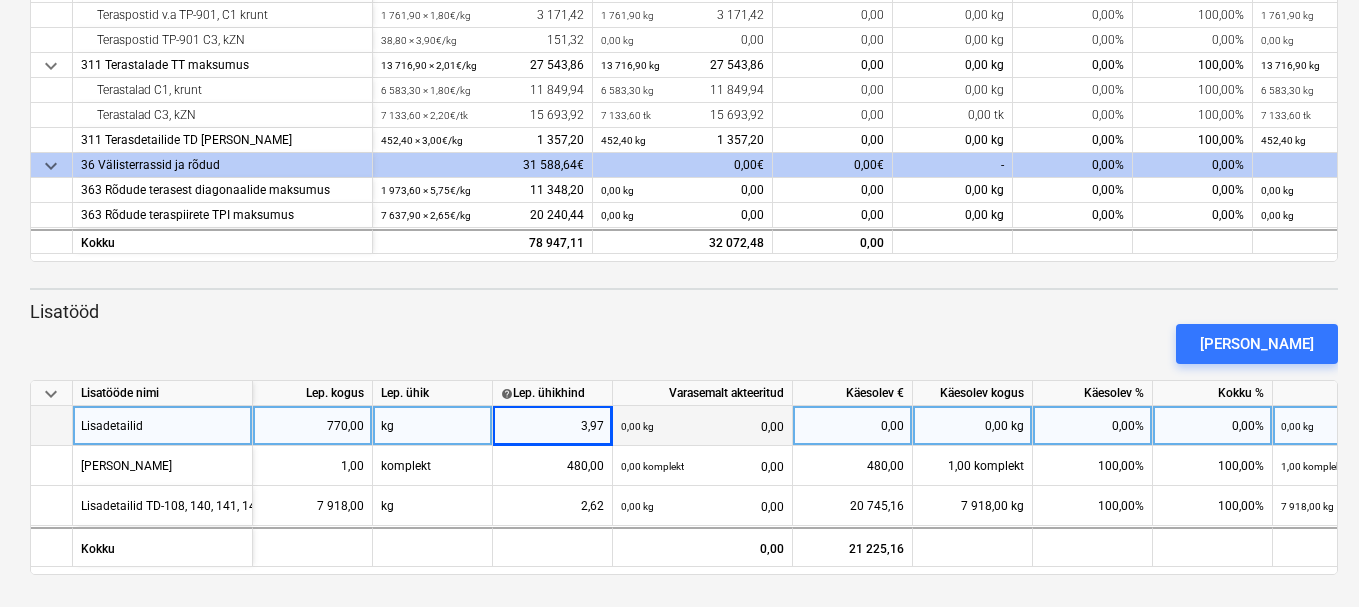 click on "0,00" at bounding box center (852, 426) 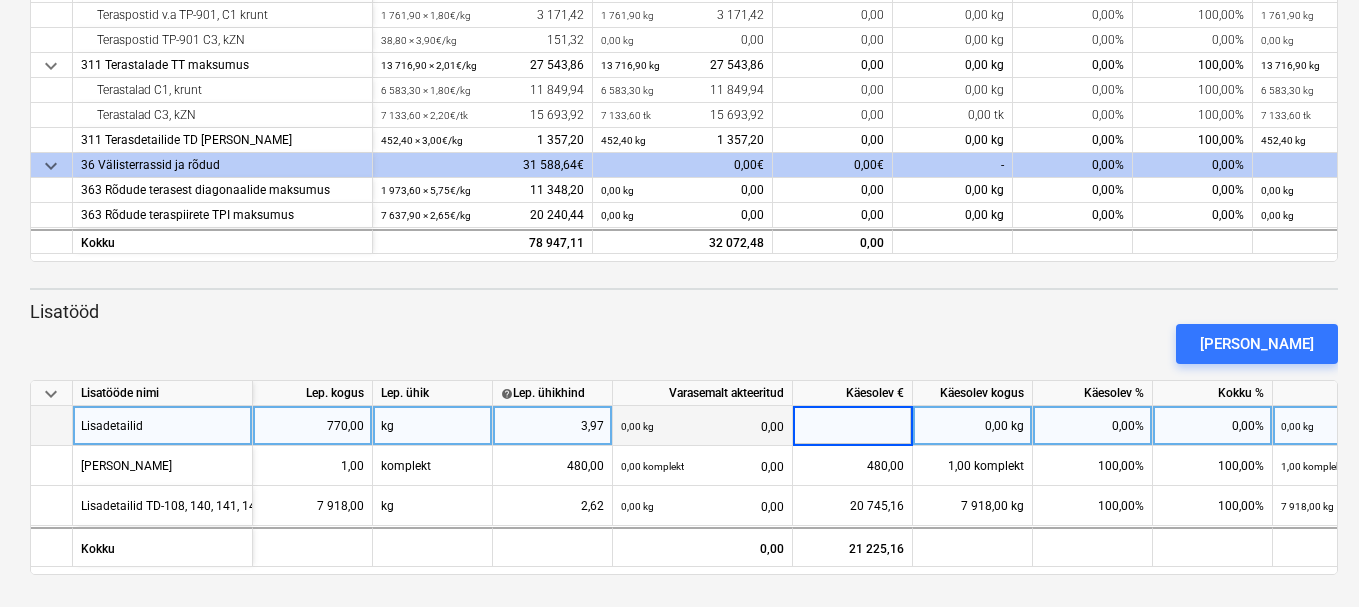 click on "0,00   kg" at bounding box center [973, 426] 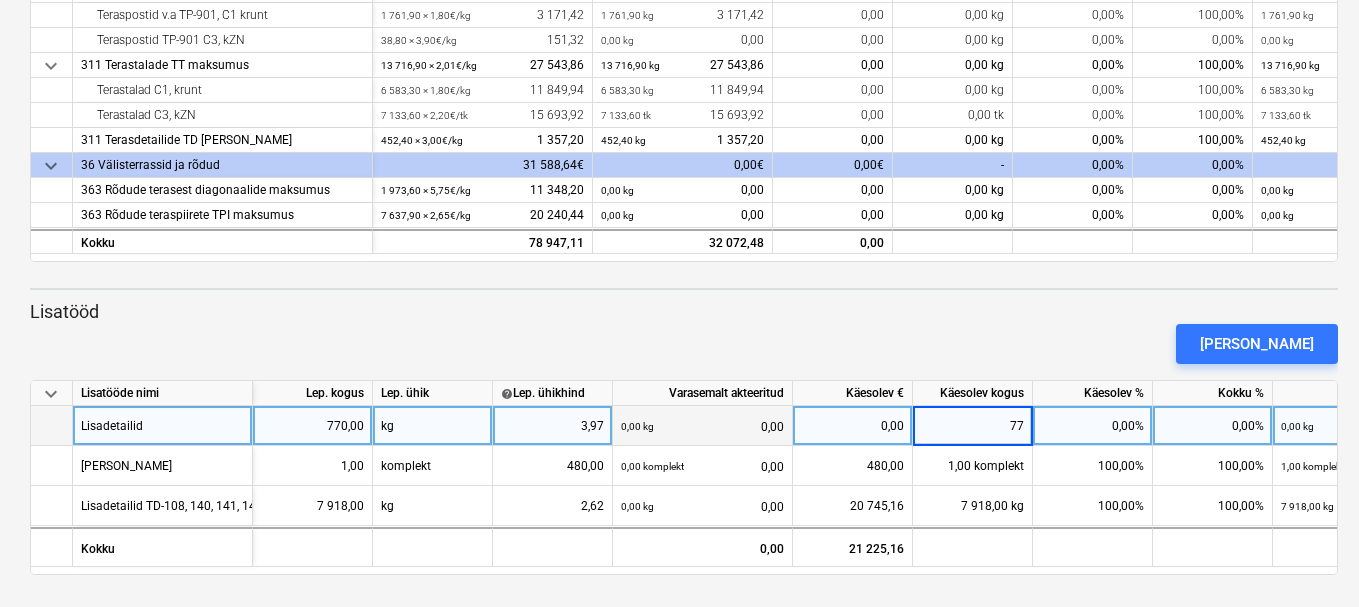 type on "770" 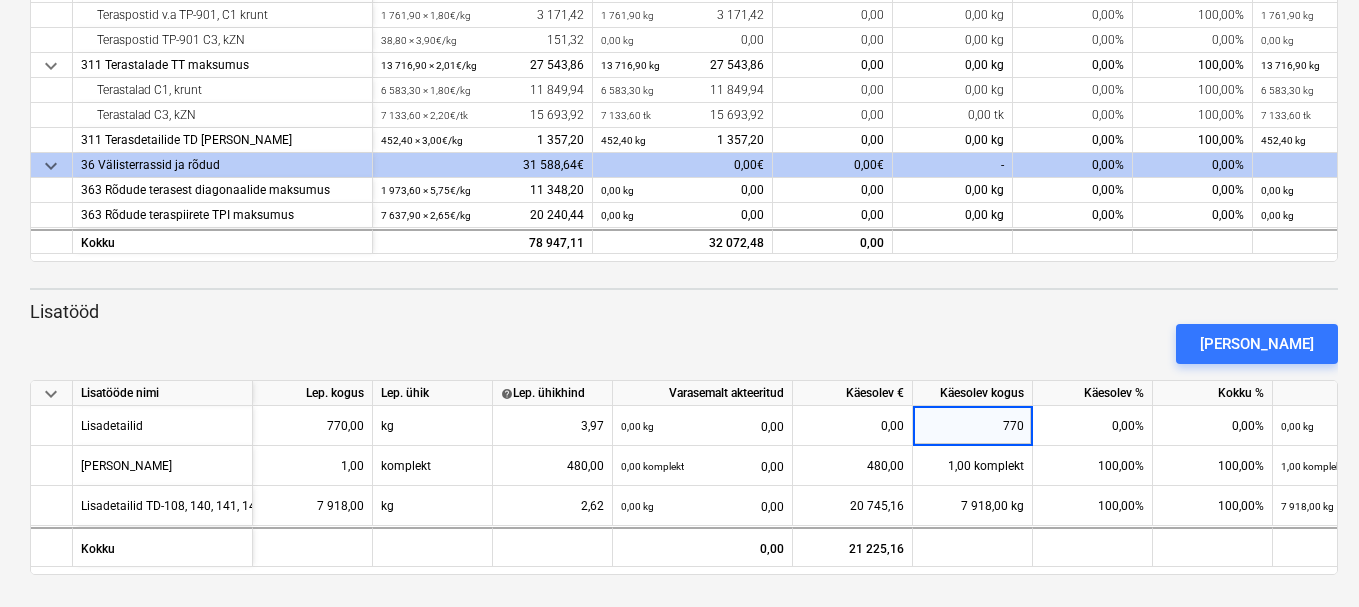 click on "[PERSON_NAME]" at bounding box center [684, 344] 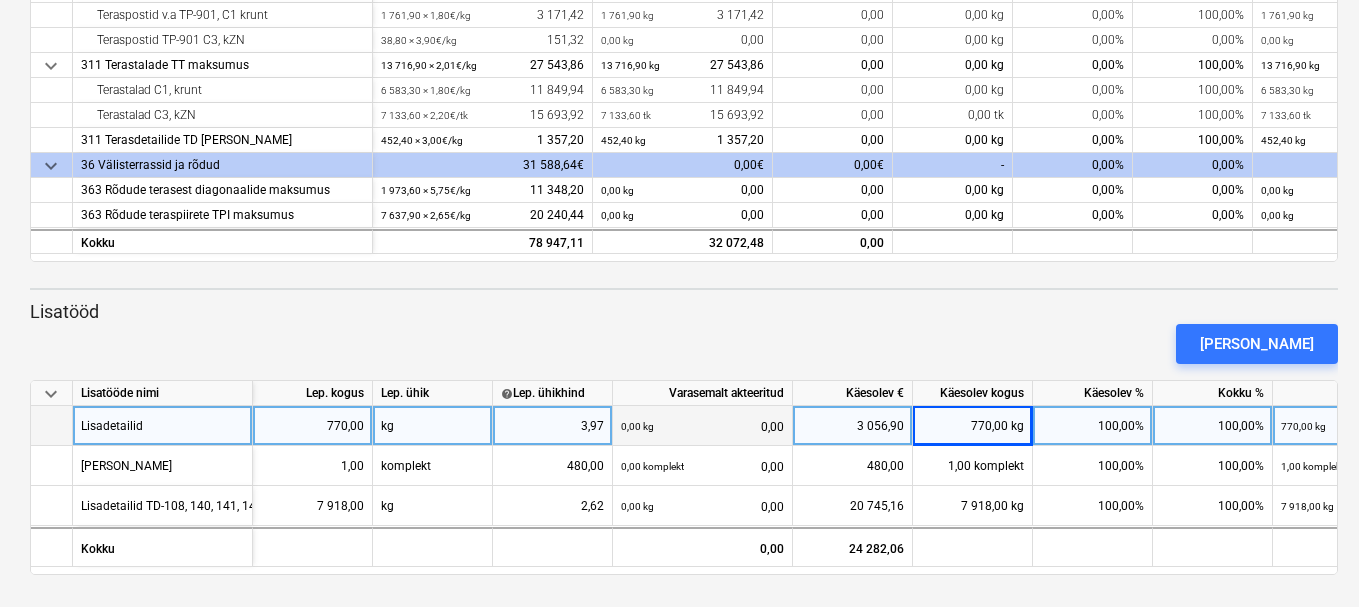 click on "770,00" at bounding box center [312, 426] 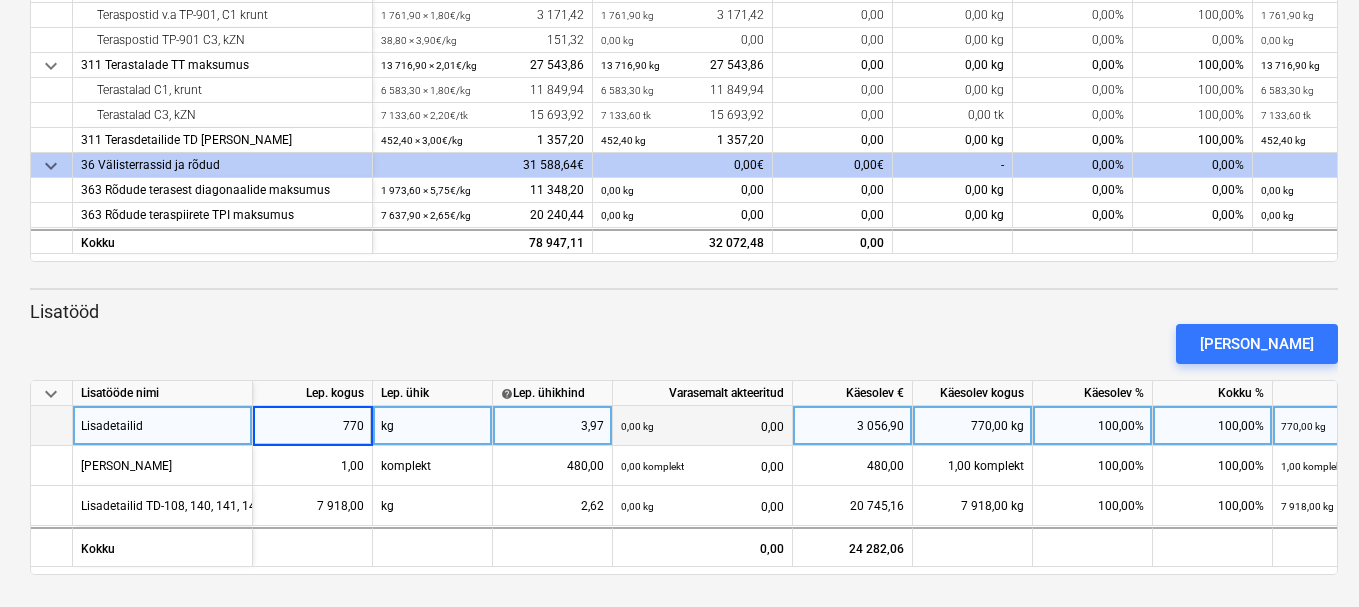 type on "1" 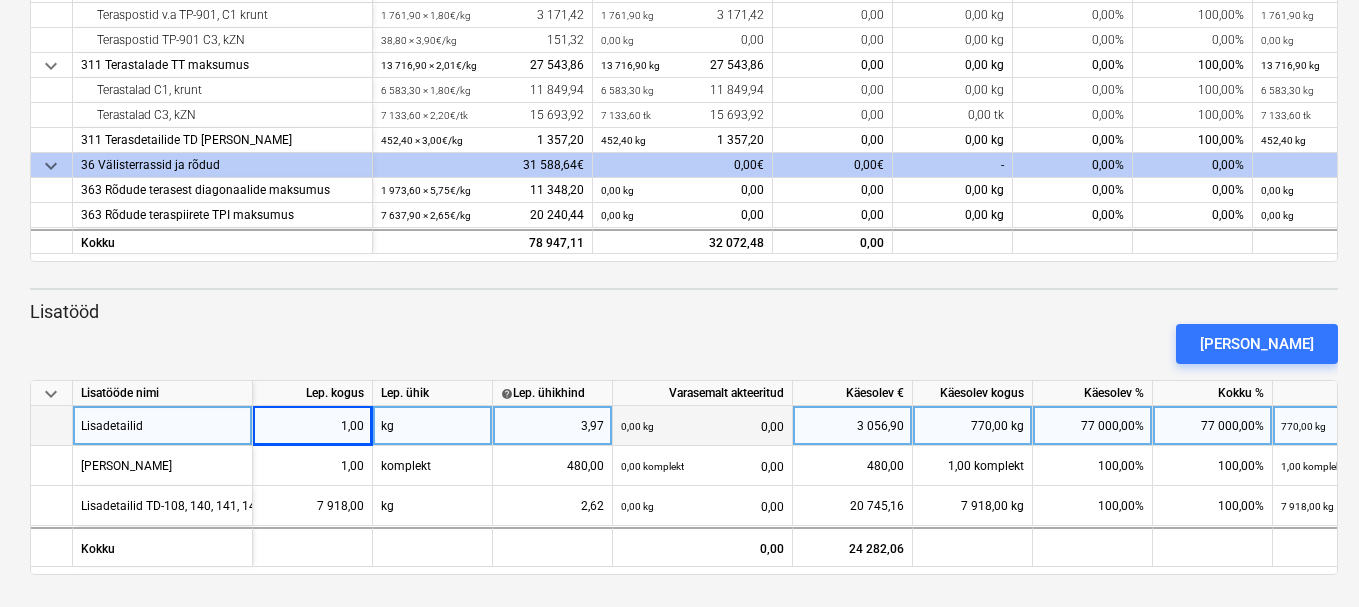 click on "kg" at bounding box center (433, 426) 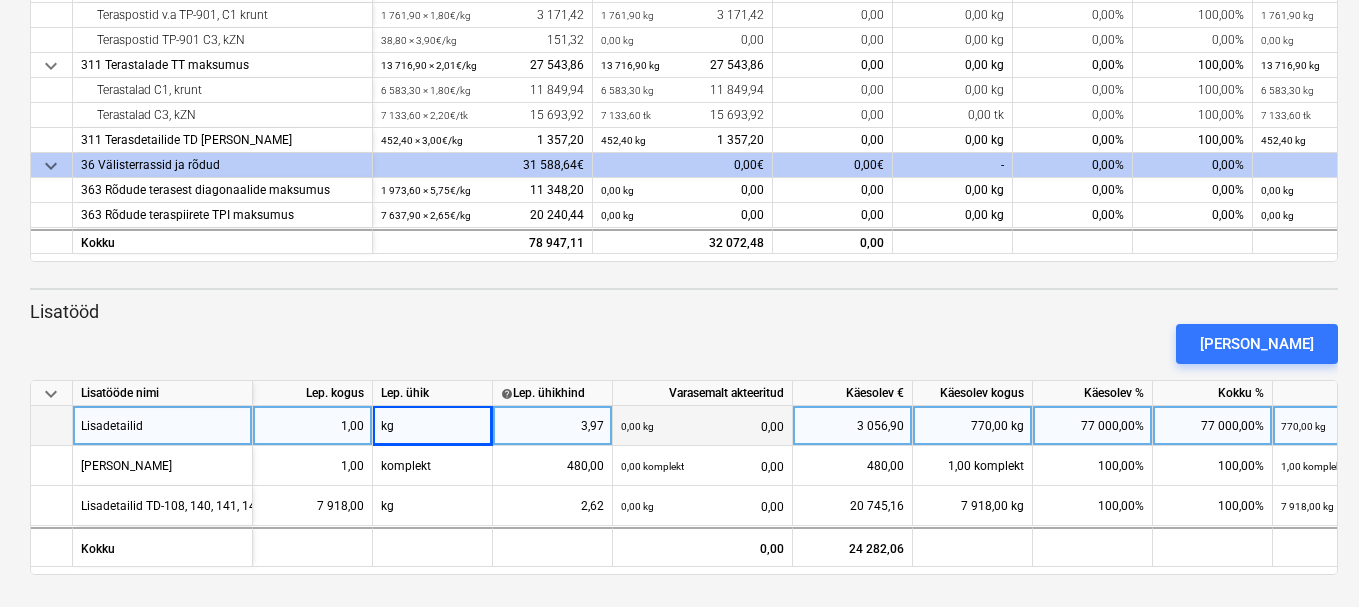 click on "kg" at bounding box center (433, 426) 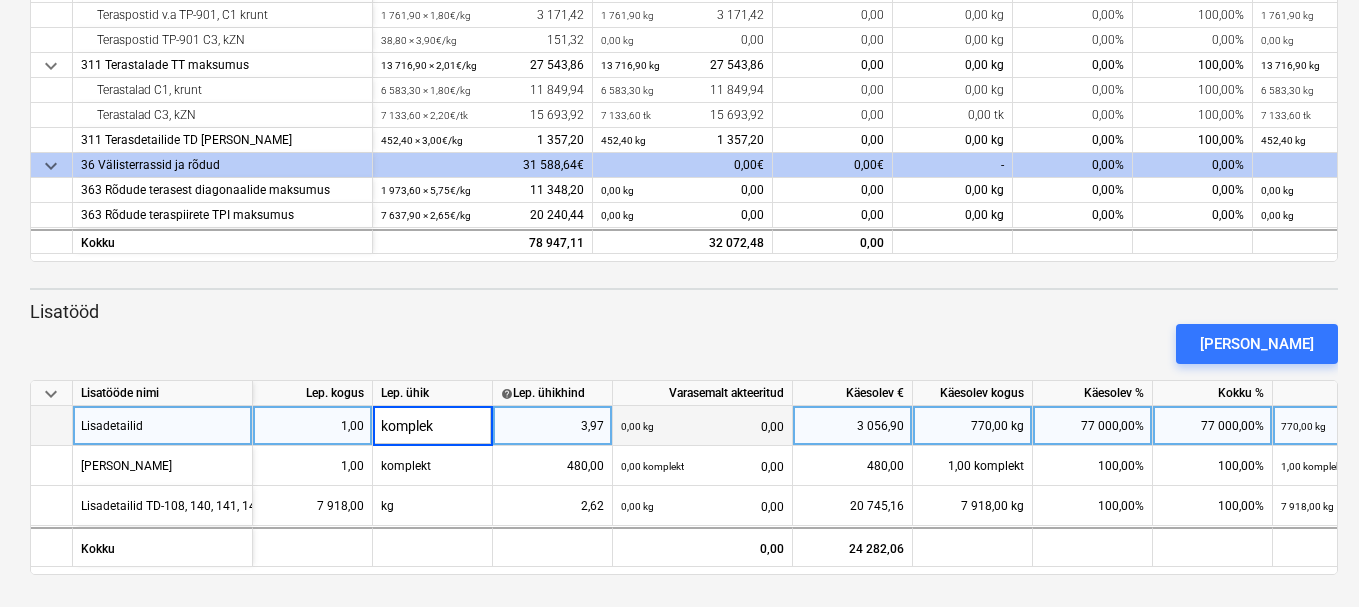type on "komplekt" 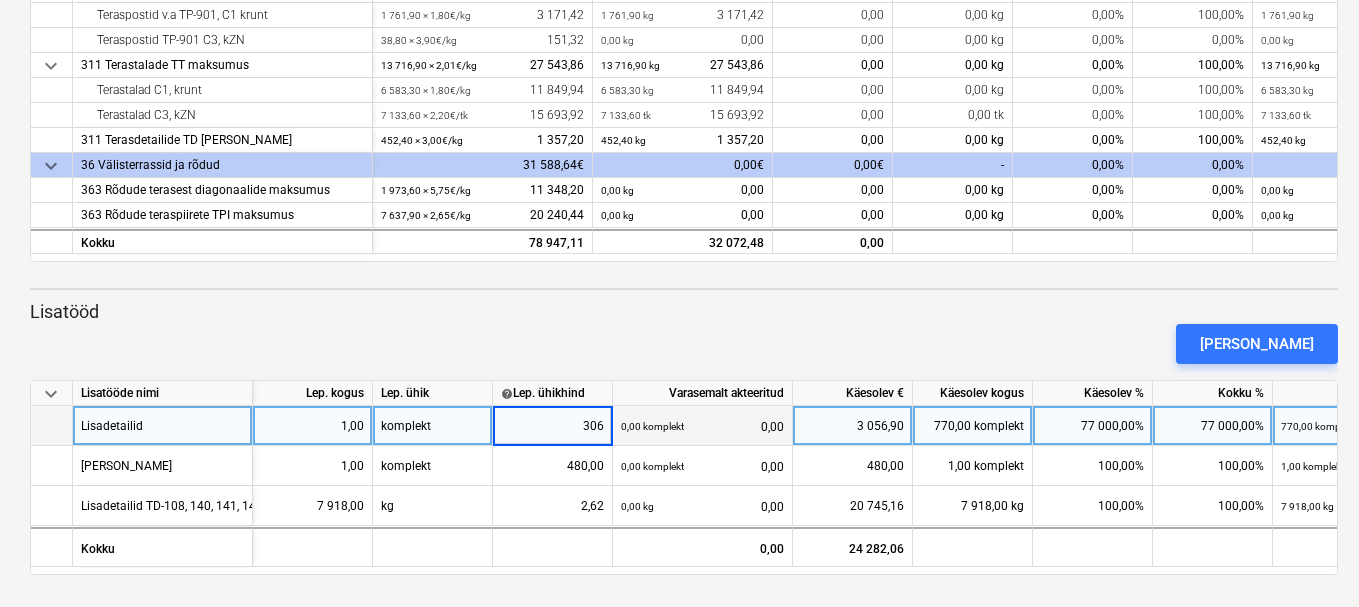 type on "3060" 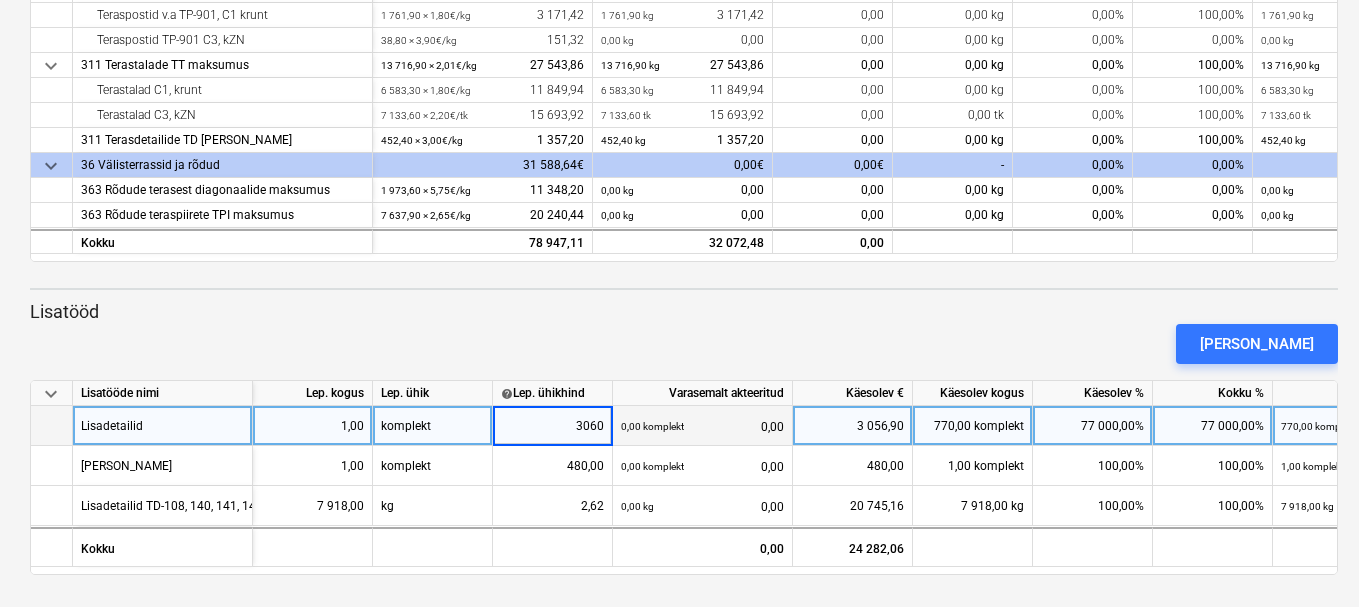click on "[PERSON_NAME]" at bounding box center [684, 344] 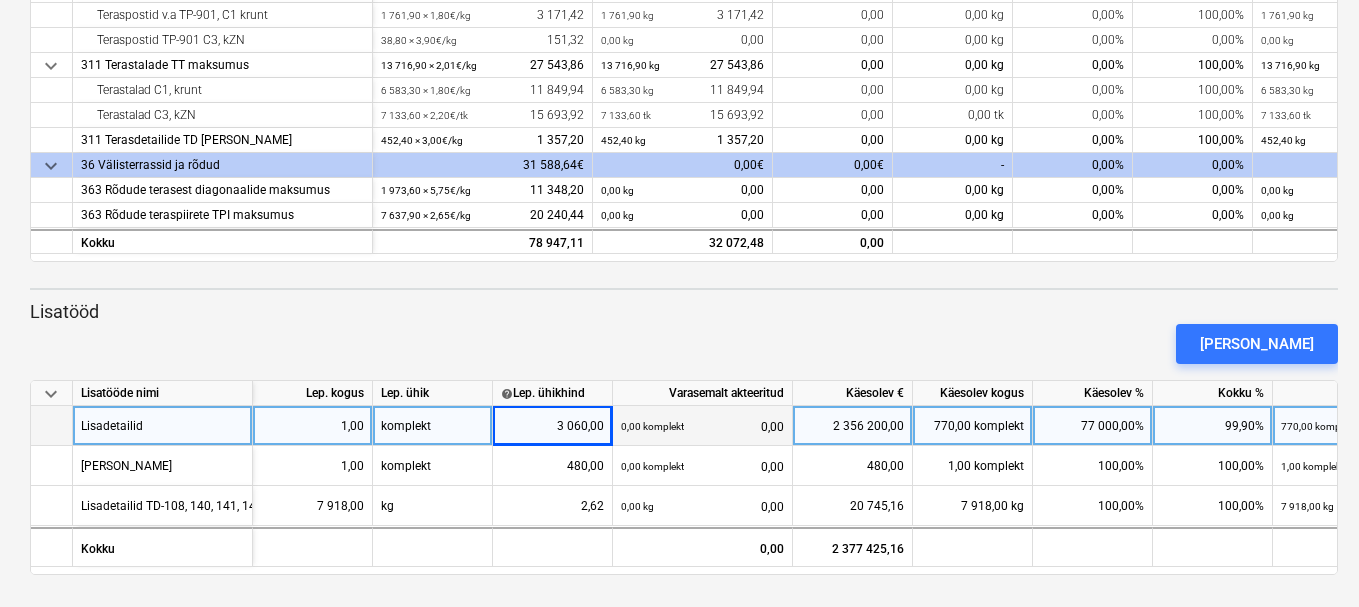 click on "770,00   komplekt" at bounding box center [973, 426] 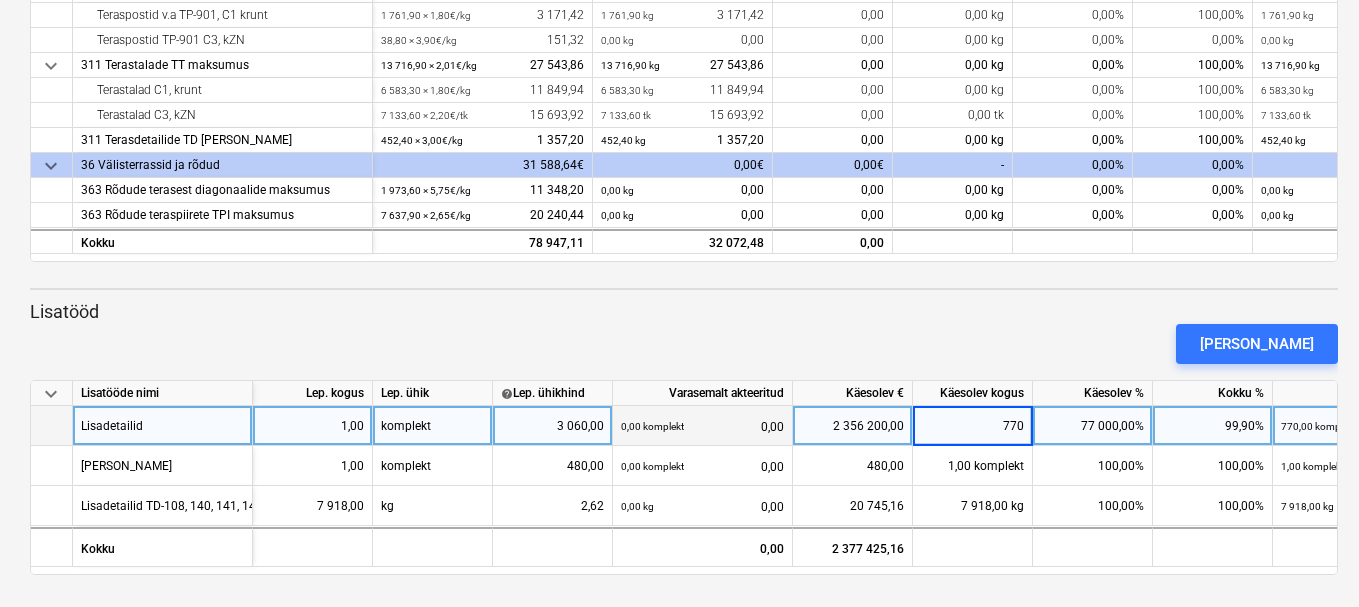 type on "1" 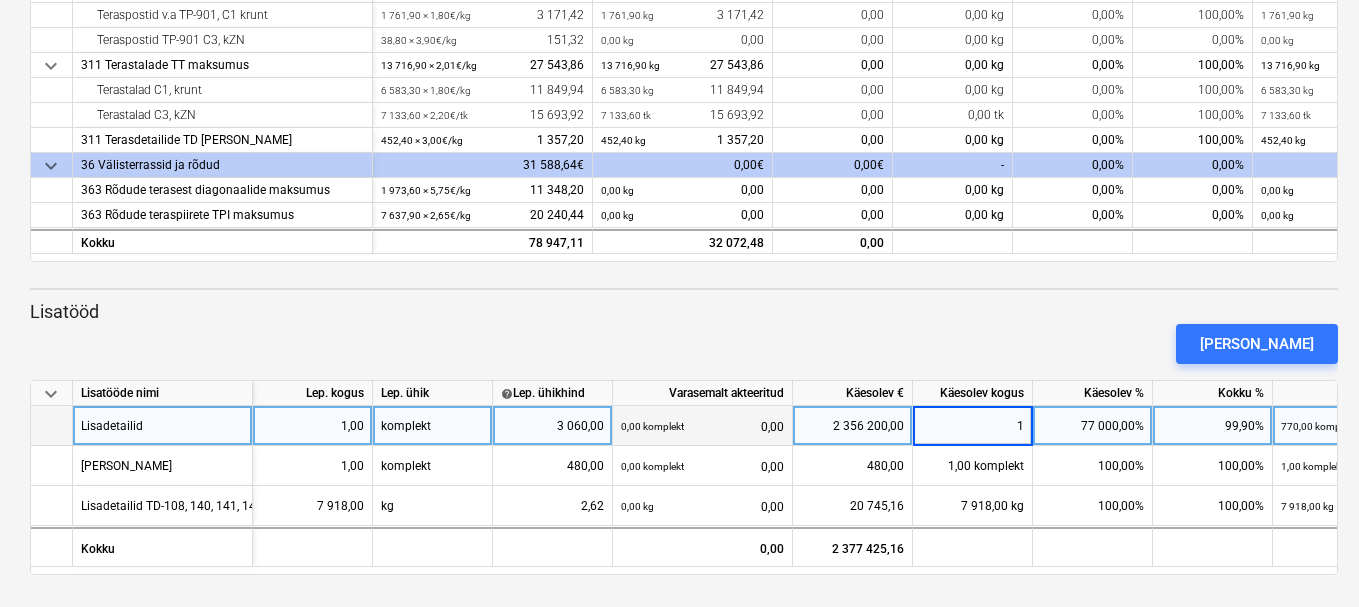 click on "[PERSON_NAME]" at bounding box center (684, 344) 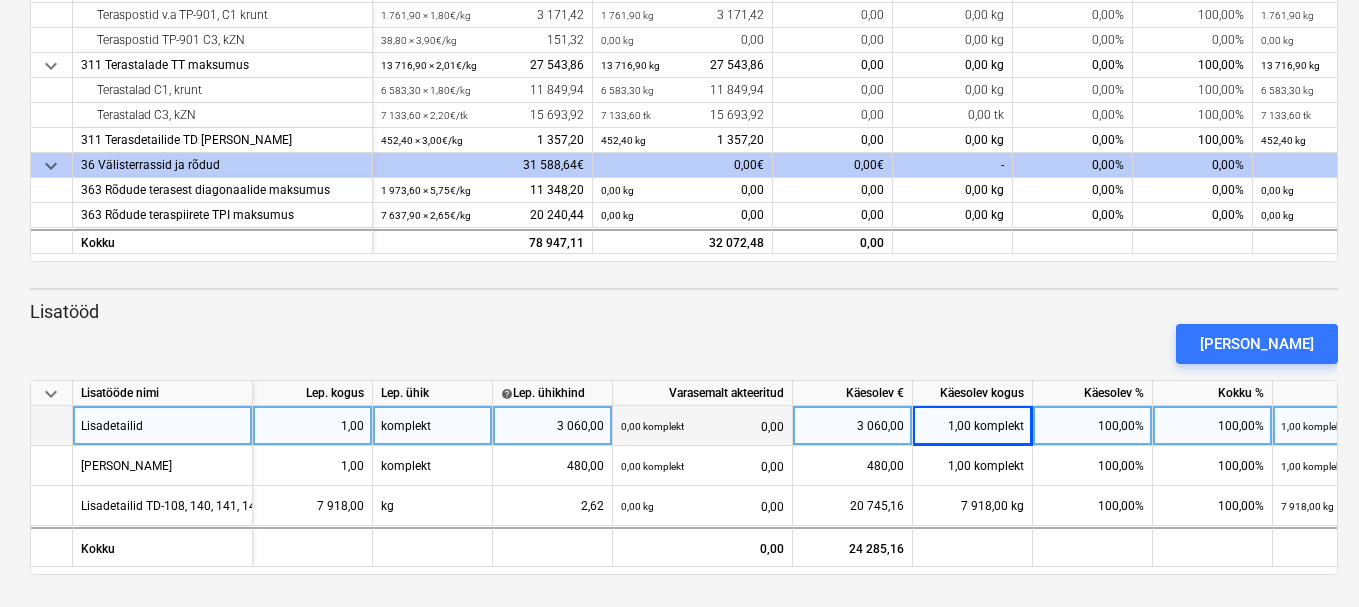 click on "[PERSON_NAME]" at bounding box center [684, 344] 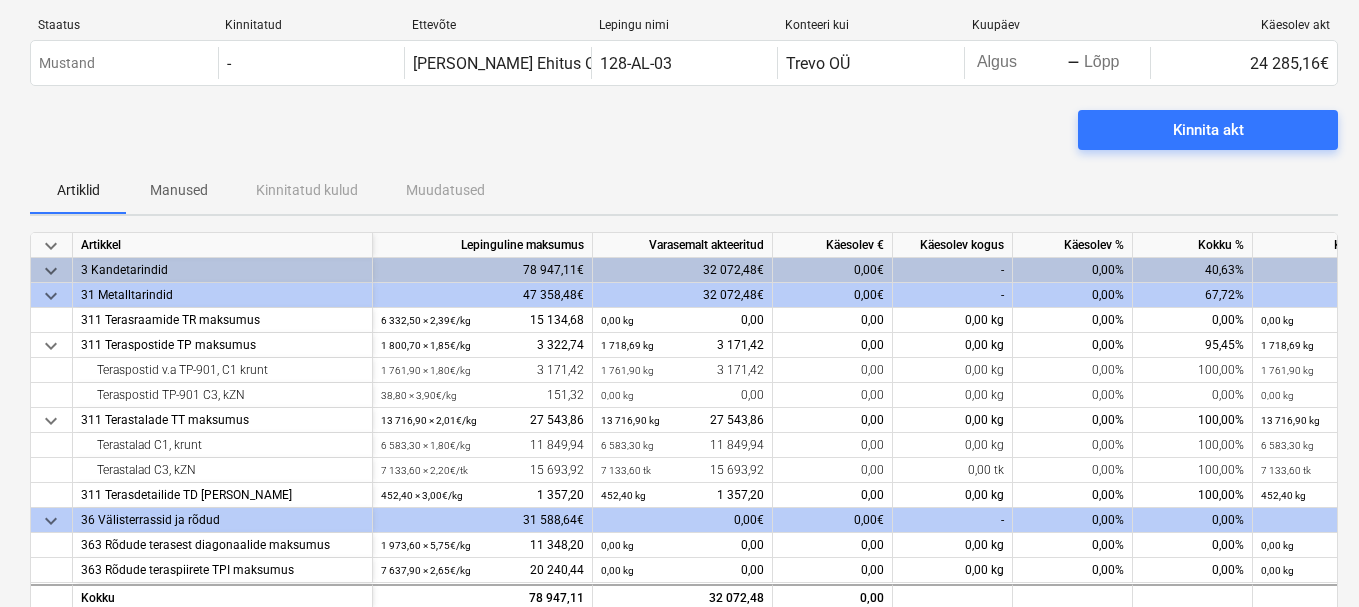 scroll, scrollTop: 1, scrollLeft: 0, axis: vertical 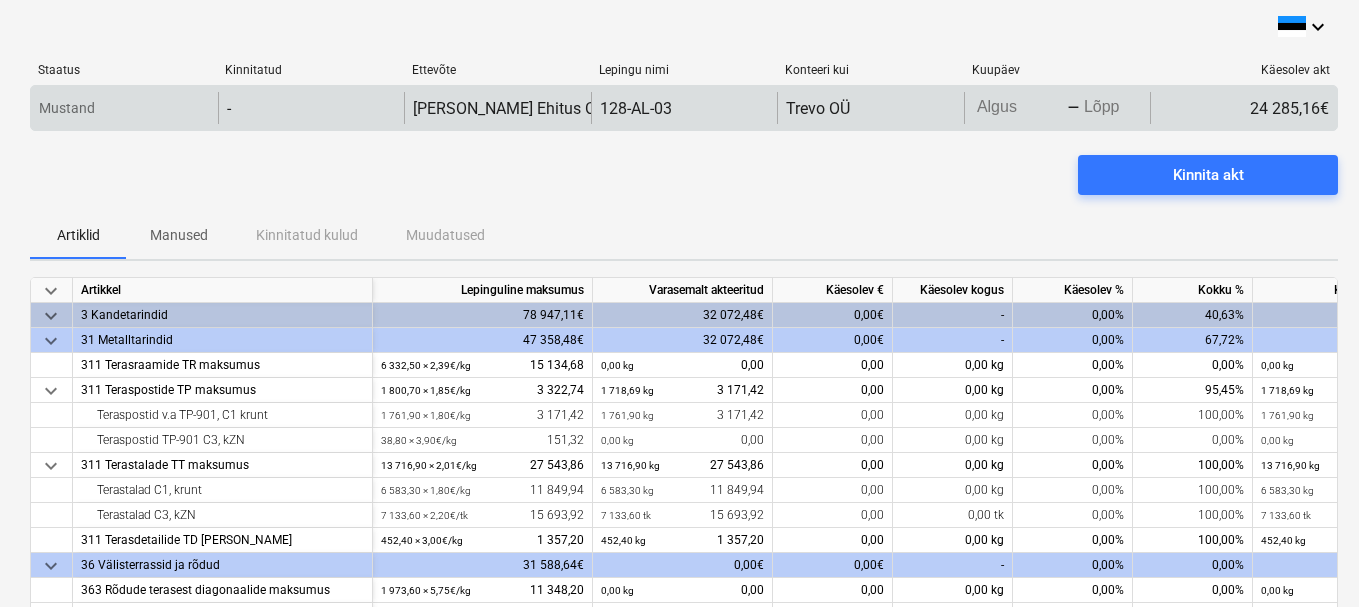 click on "keyboard_arrow_down Staatus Kinnitatud Ettevõte Lepingu nimi Konteeri kui Kuupäev Käesolev akt Mustand - Hausers Ehitus OÜ 128-AL-03 Trevo OÜ Press the down arrow key to interact with the calendar and
select a date. Press the question mark key to get the keyboard shortcuts for changing dates. - Press the down arrow key to interact with the calendar and
select a date. Press the question mark key to get the keyboard shortcuts for changing dates. 24 285,16€ Please wait Kinnita akt Artiklid Manused Kinnitatud kulud Muudatused keyboard_arrow_down Artikkel Lepinguline maksumus Varasemalt akteeritud Käesolev € Käesolev kogus Käesolev % Kokku % Kokku akteeritud Aktijääk keyboard_arrow_down 3 Kandetarindid  78 947,11€ 32 072,48€ 0,00€ - 0,00% 40,63% 32 072,48€ 46 874,63€ keyboard_arrow_down 31 Metalltarindid  47 358,48€ 32 072,48€ 0,00€ - 0,00% 67,72% 32 072,48€ 15 286,00€ 311 Terasraamide TR maksumus  6 332,50   ×   2,39€ / kg 15 134,68 0,00   kg 0,00 0,00 0,00   kg" at bounding box center (679, 302) 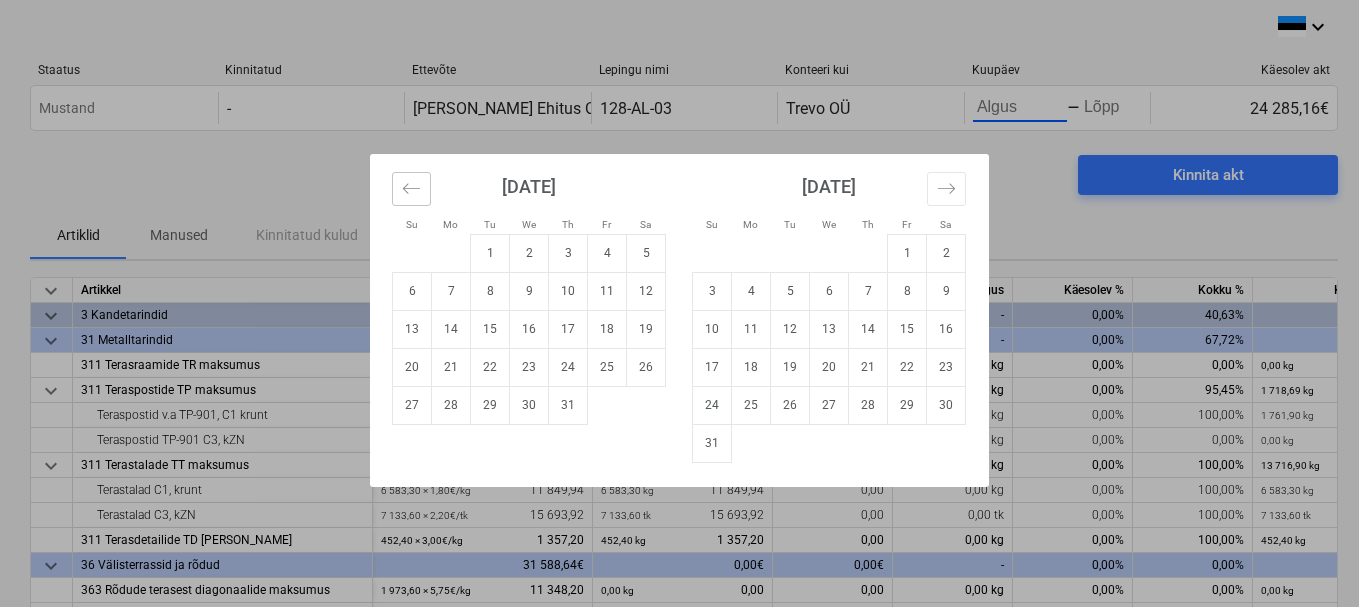 click at bounding box center (411, 189) 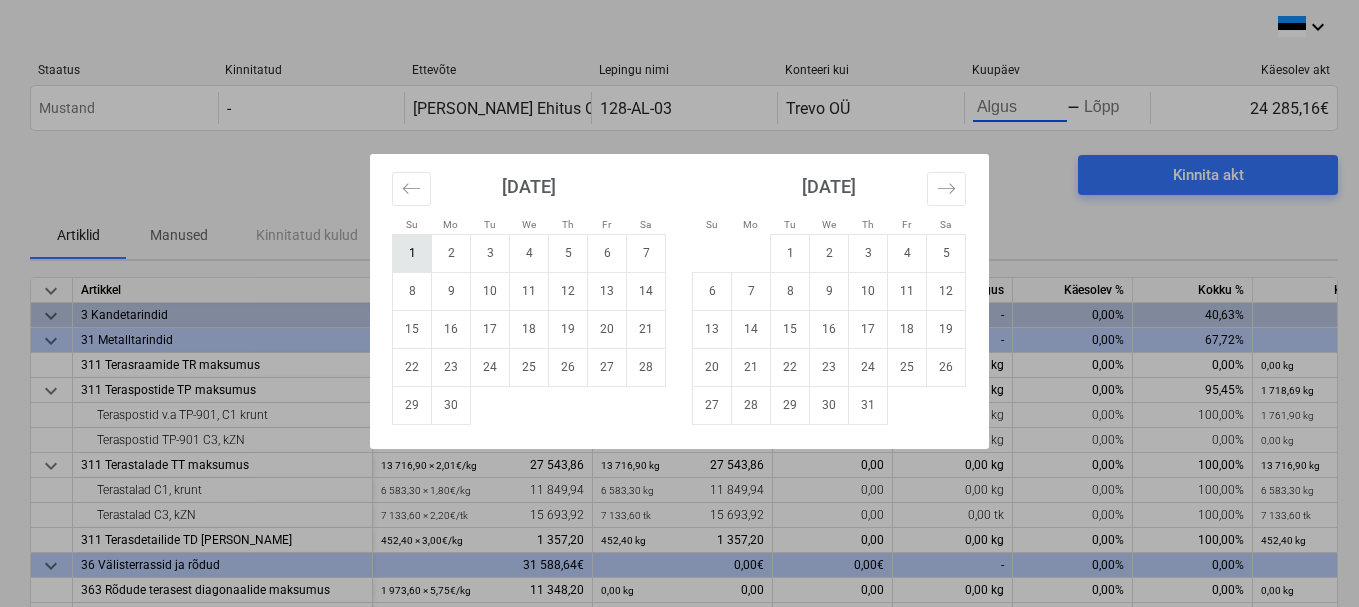 click on "1" at bounding box center [412, 253] 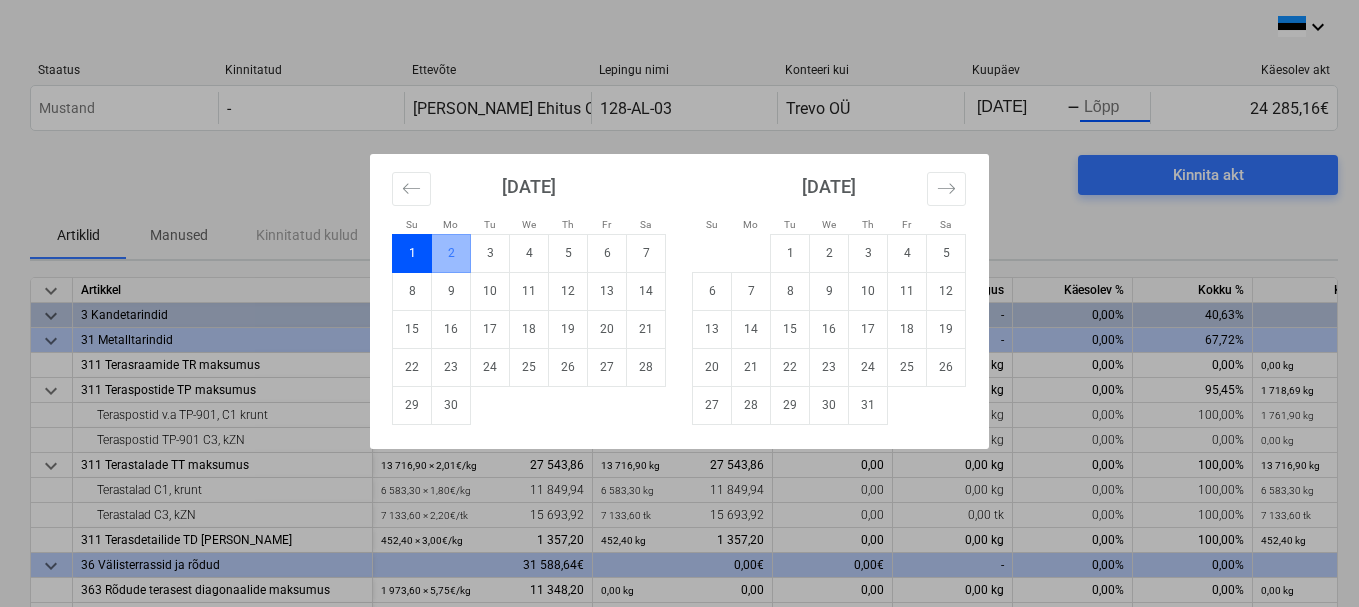 type on "[DATE]" 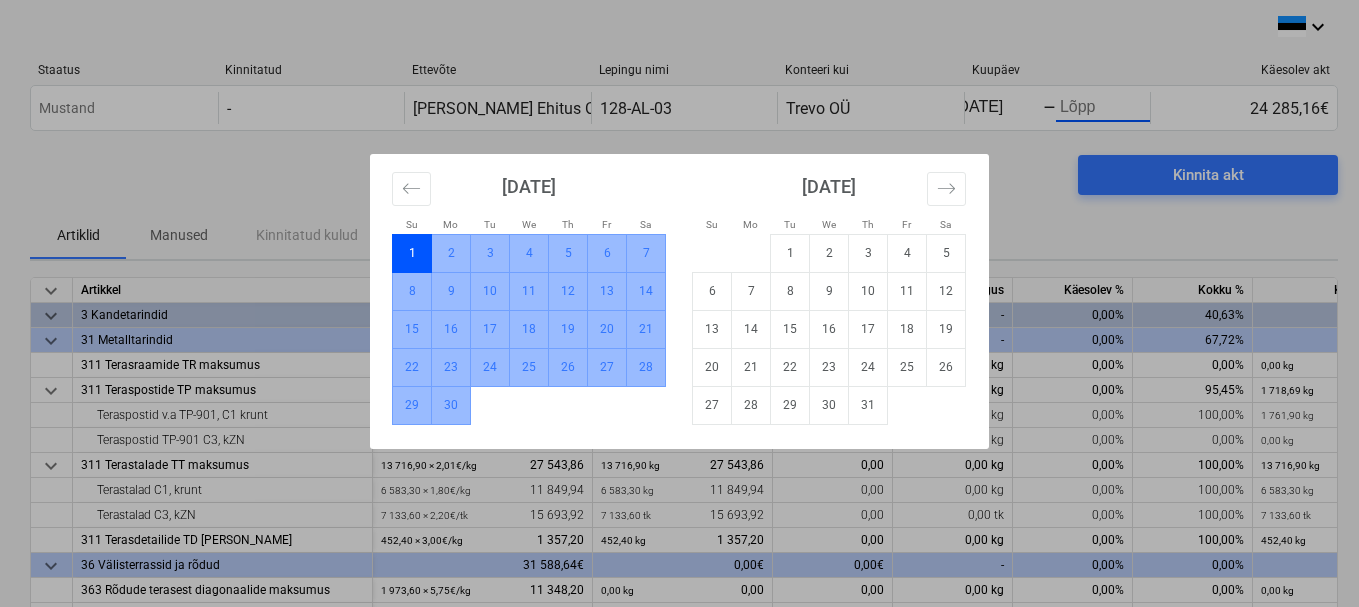 click on "30" at bounding box center (451, 405) 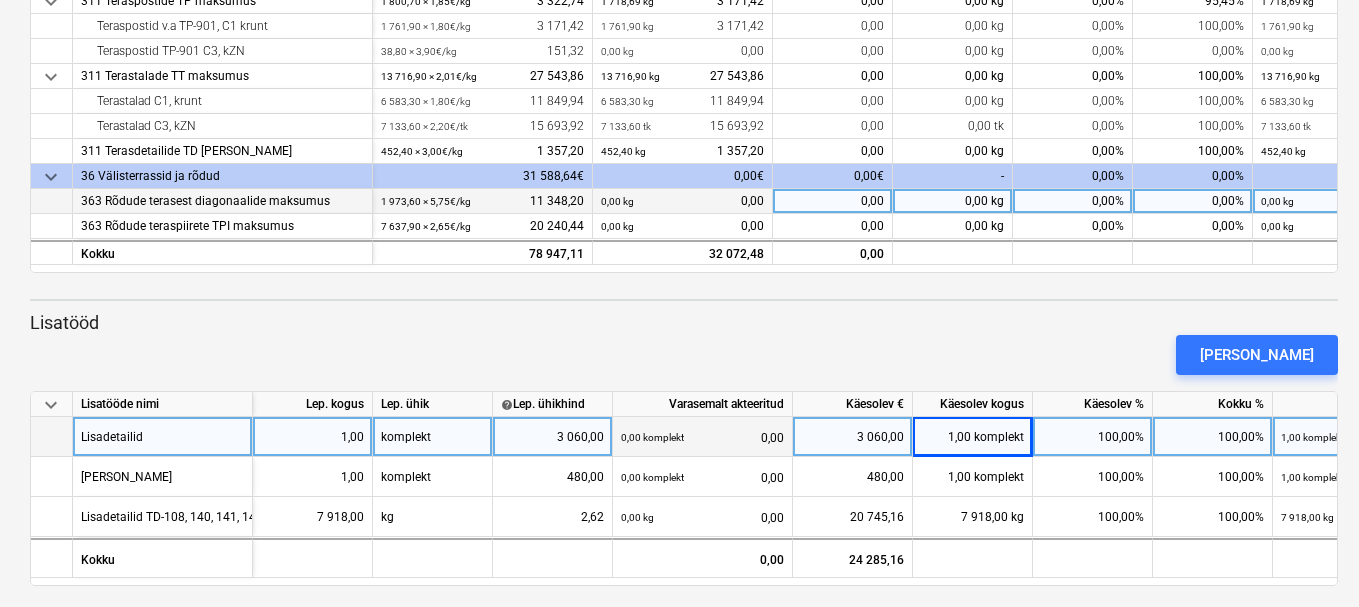 scroll, scrollTop: 401, scrollLeft: 0, axis: vertical 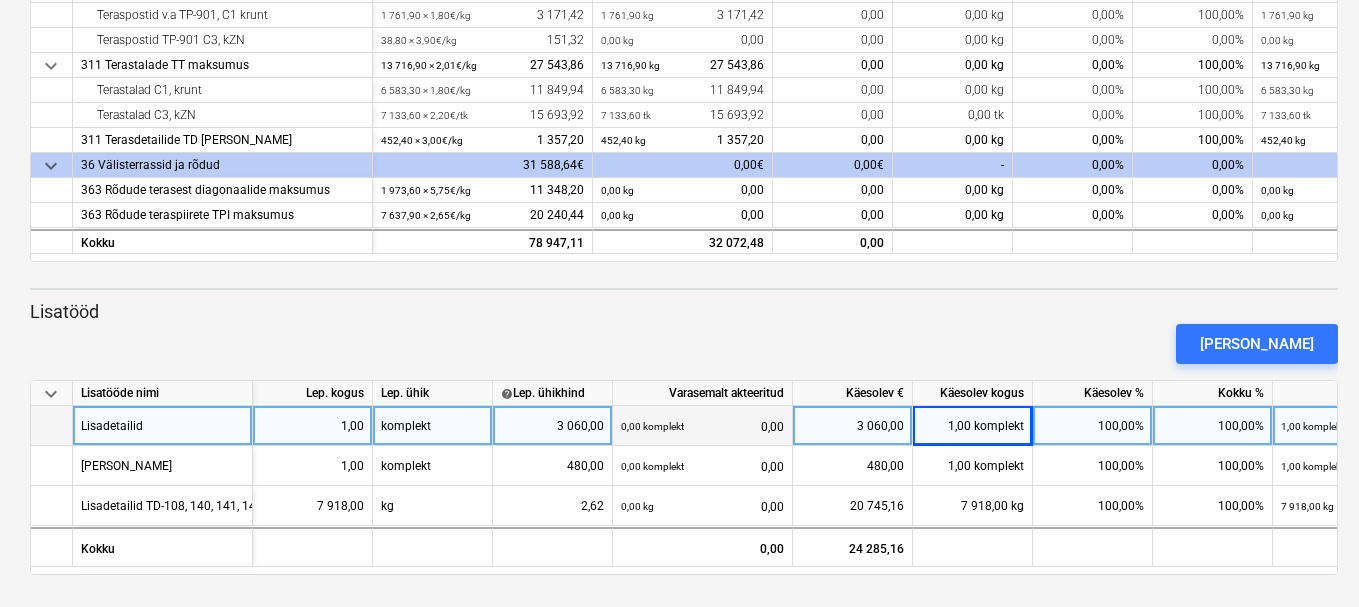 click on "Lisatööd" at bounding box center (684, 312) 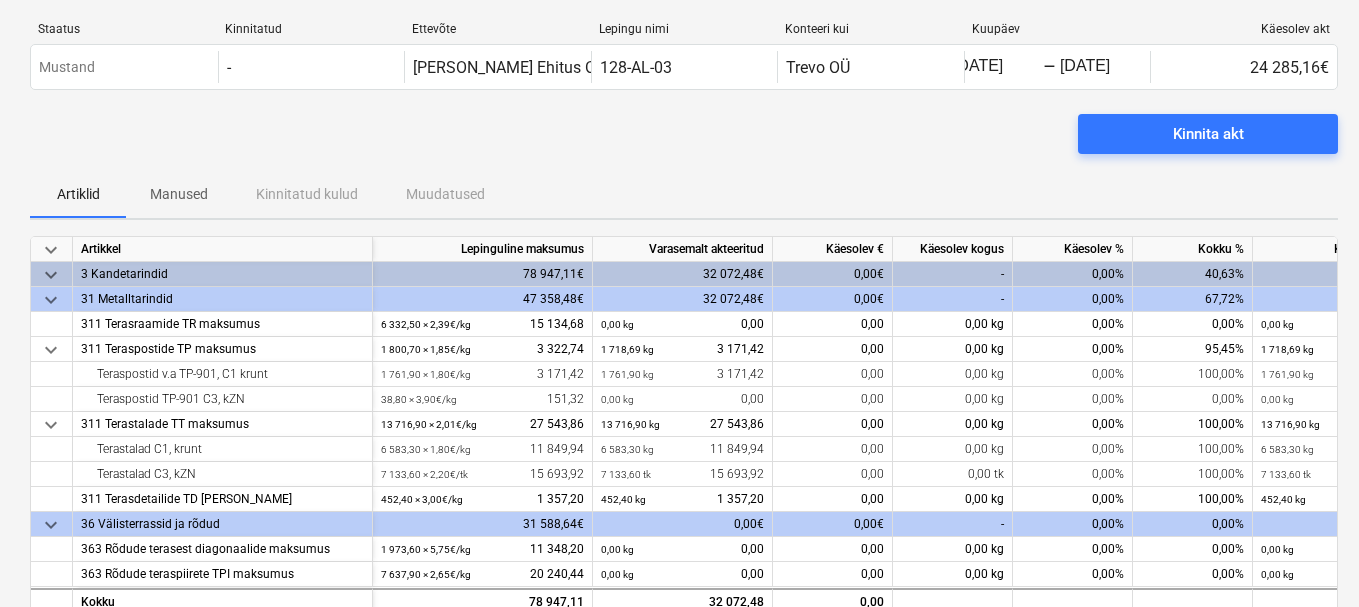 scroll, scrollTop: 0, scrollLeft: 0, axis: both 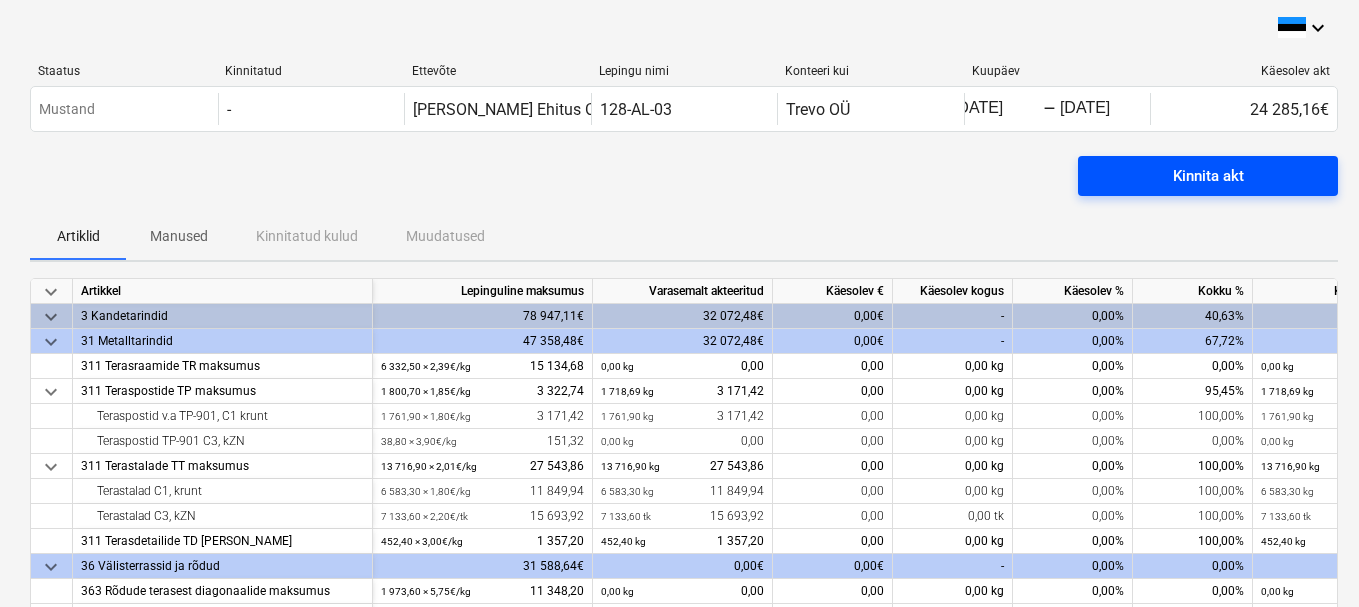 click on "Kinnita akt" at bounding box center [1208, 176] 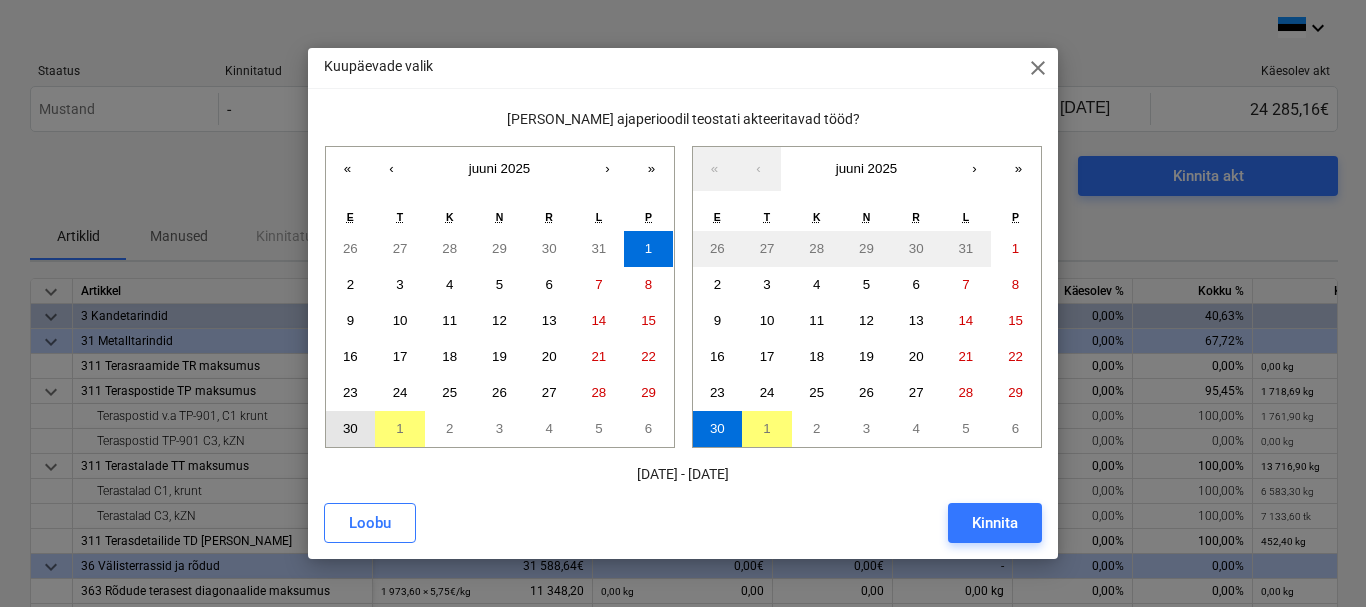 click on "30" at bounding box center [350, 428] 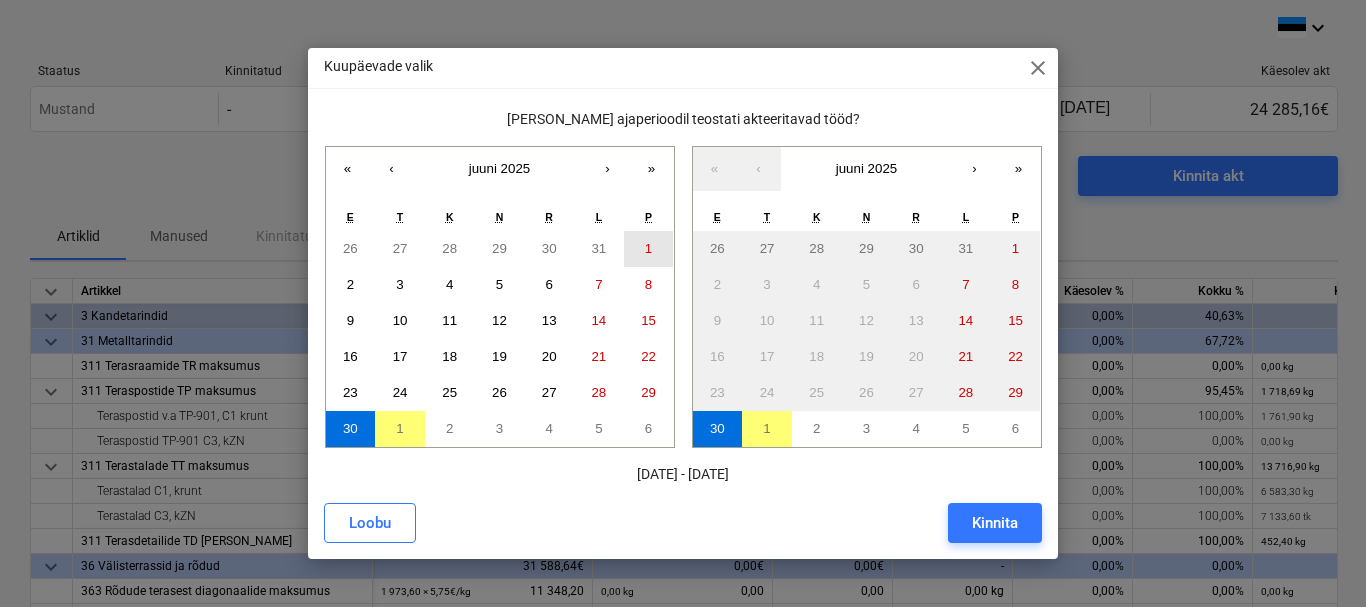 click on "1" at bounding box center [648, 248] 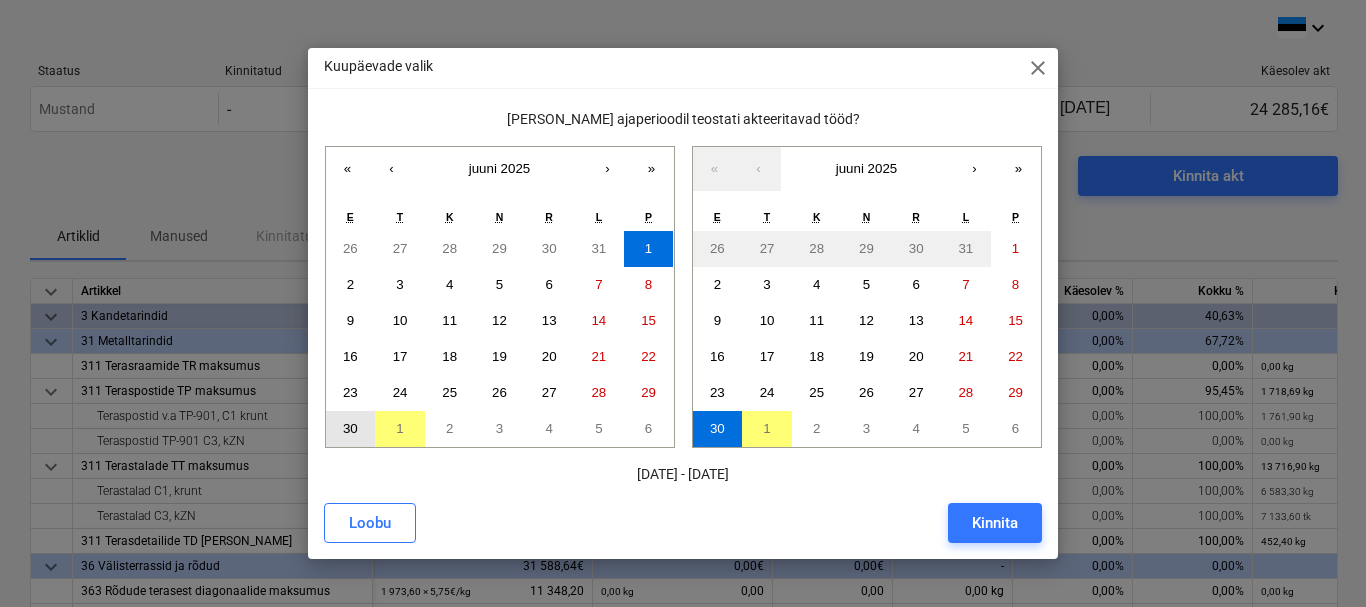 click on "30" at bounding box center [350, 428] 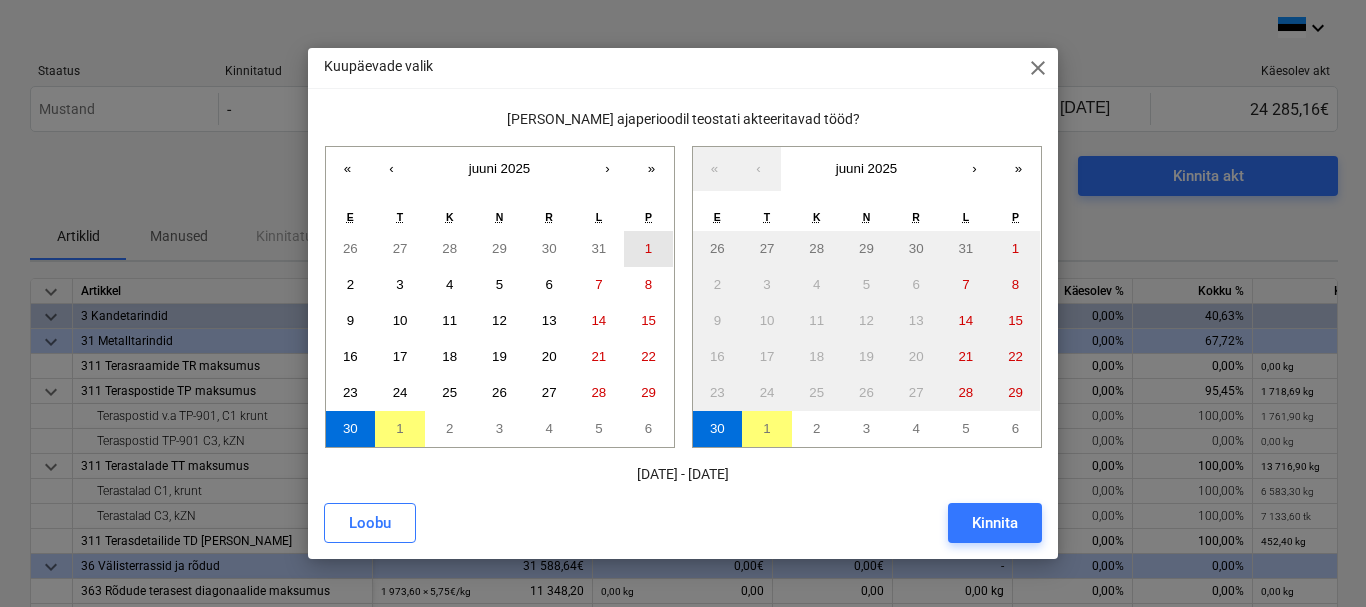 click on "1" at bounding box center (648, 248) 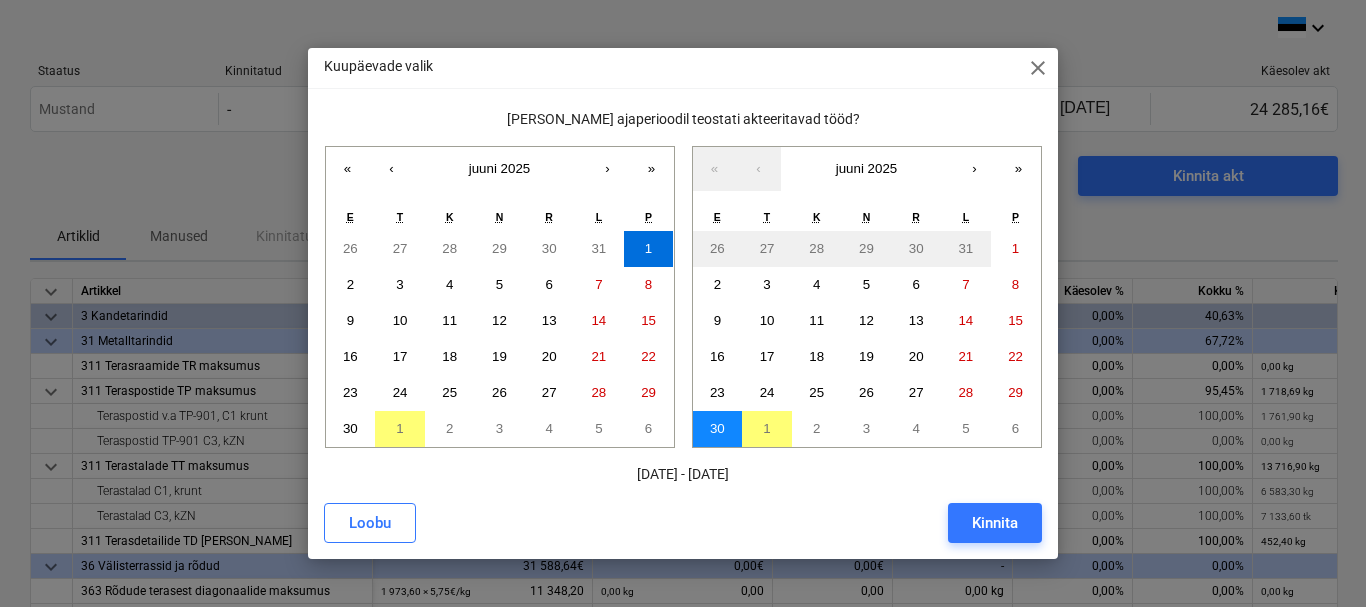 click on "30" at bounding box center (717, 428) 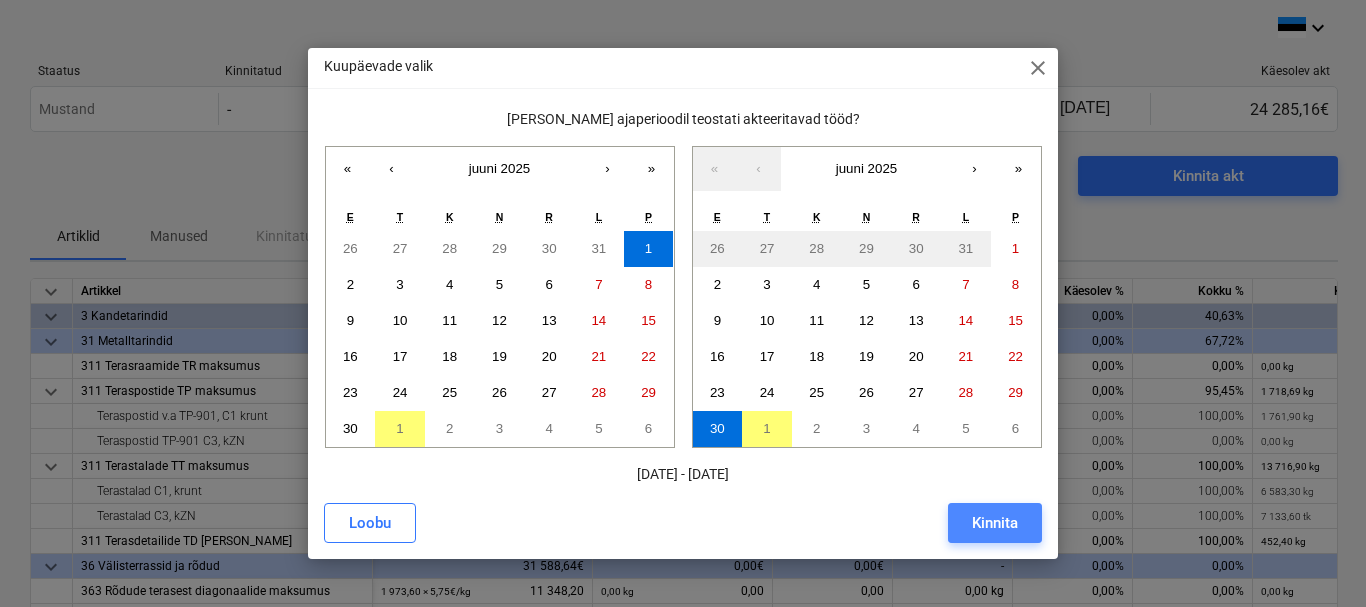 click on "Kinnita" at bounding box center [995, 523] 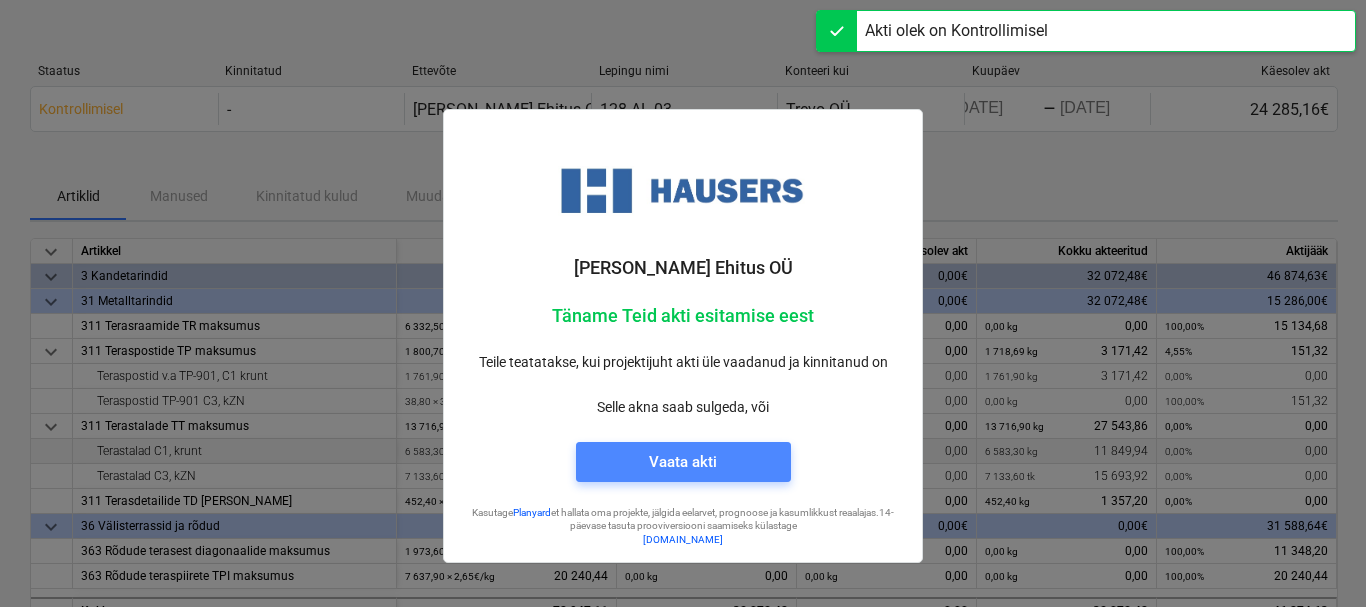 click on "Vaata akti" at bounding box center (683, 462) 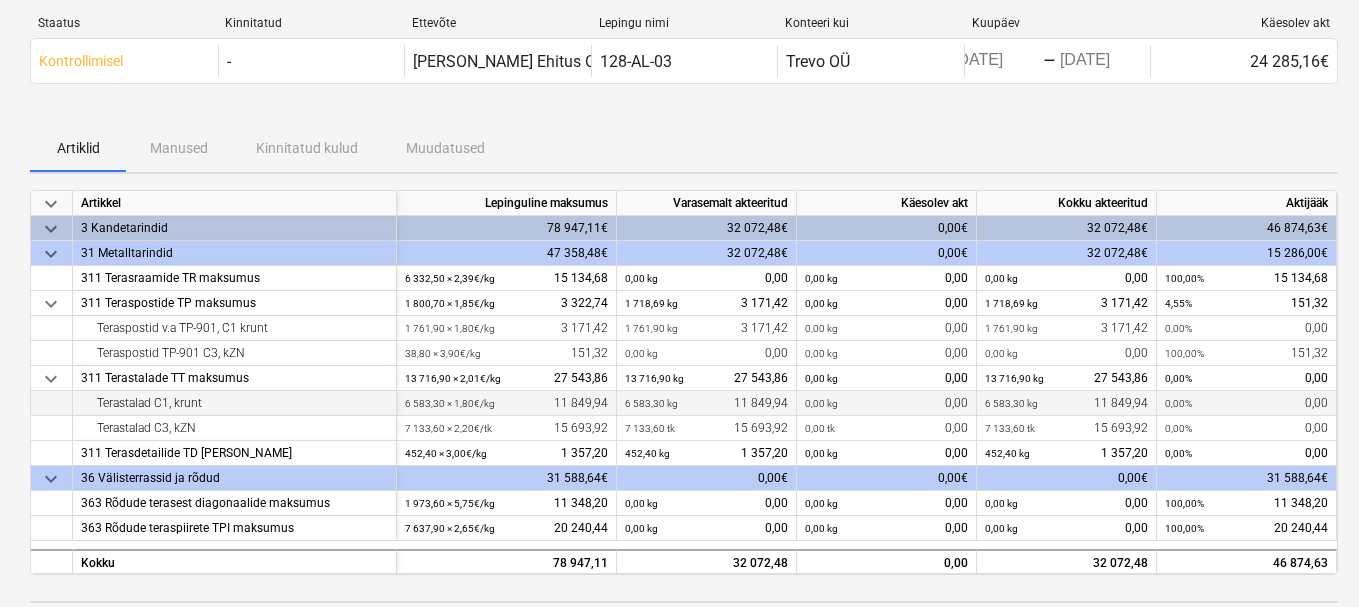 scroll, scrollTop: 0, scrollLeft: 0, axis: both 